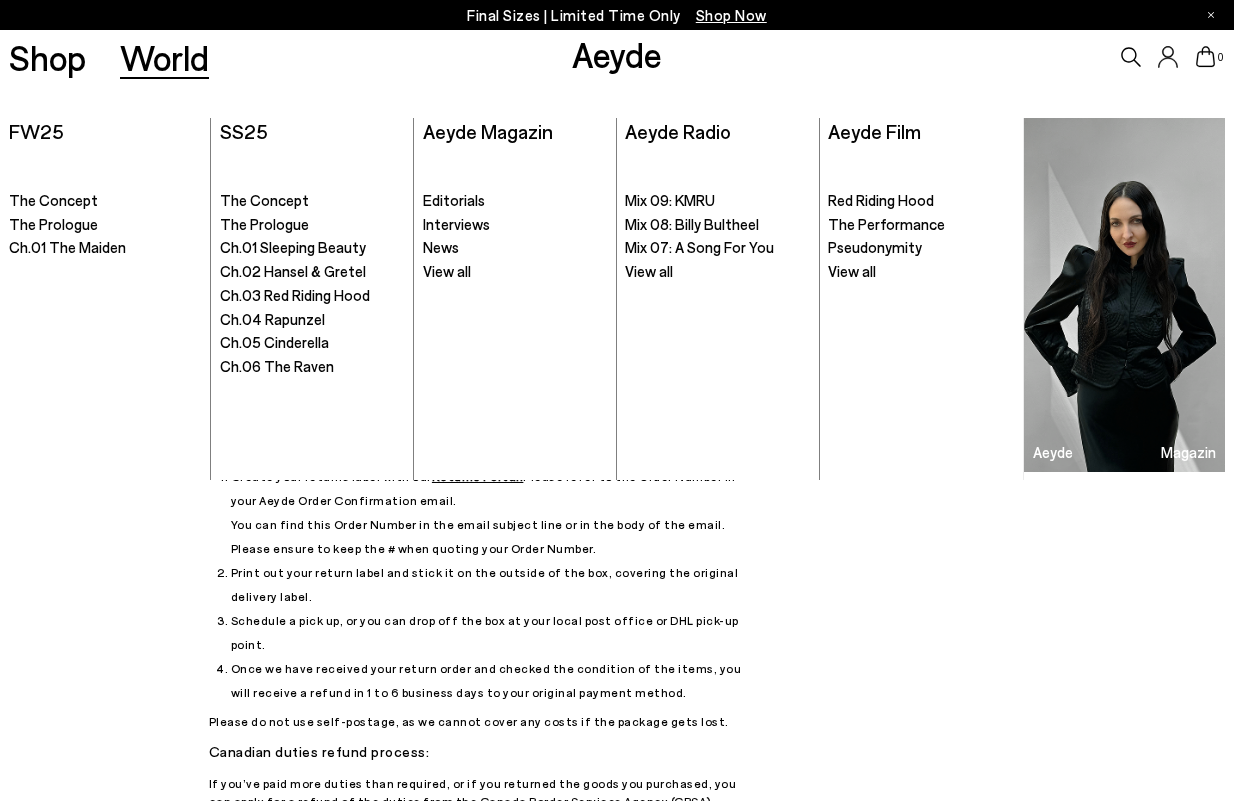 scroll, scrollTop: 153, scrollLeft: 0, axis: vertical 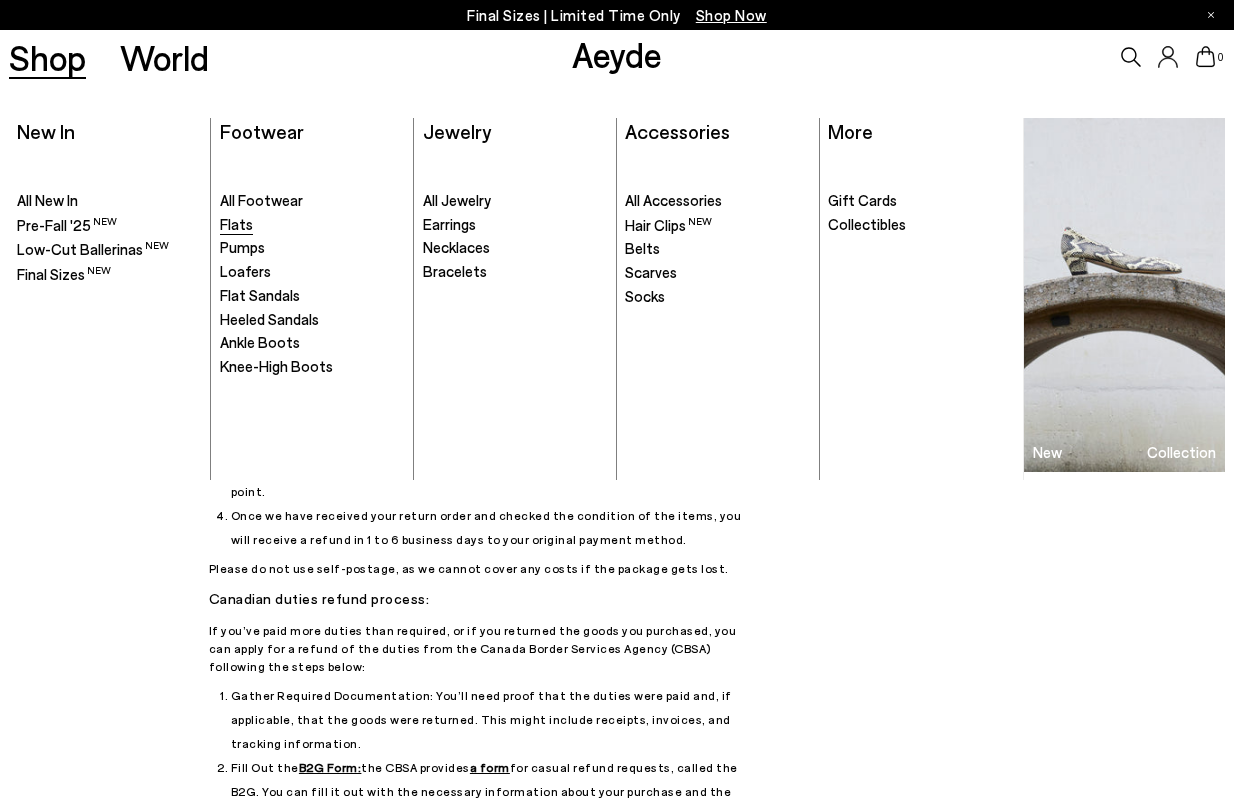 click on "Flats" at bounding box center [236, 224] 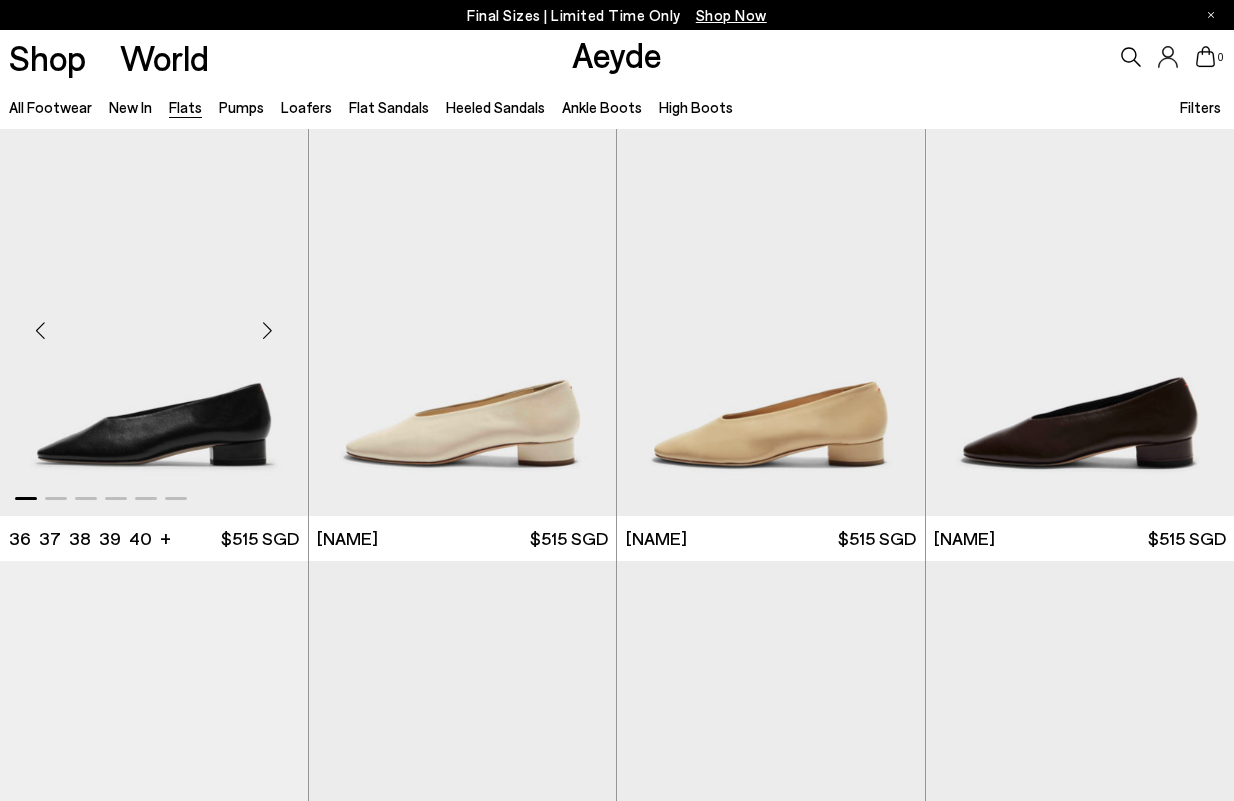 scroll, scrollTop: 279, scrollLeft: 0, axis: vertical 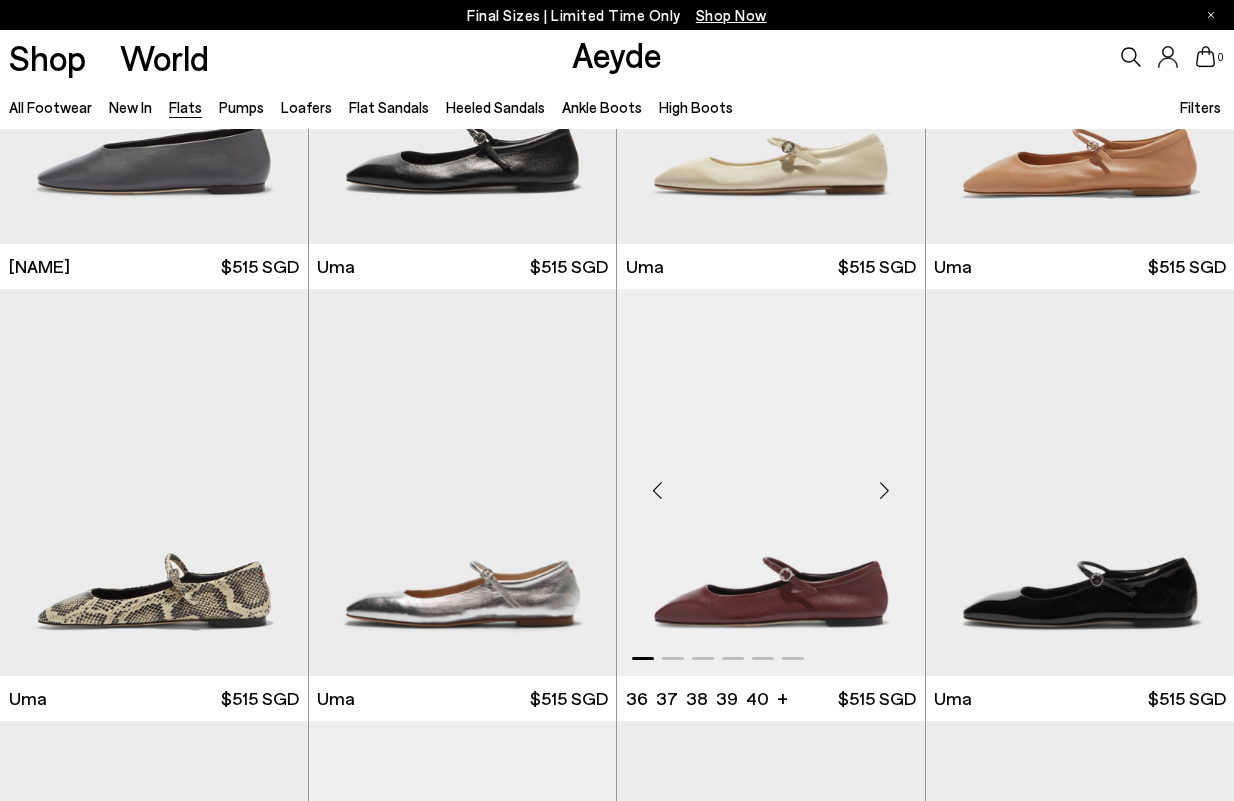 click at bounding box center [885, 491] 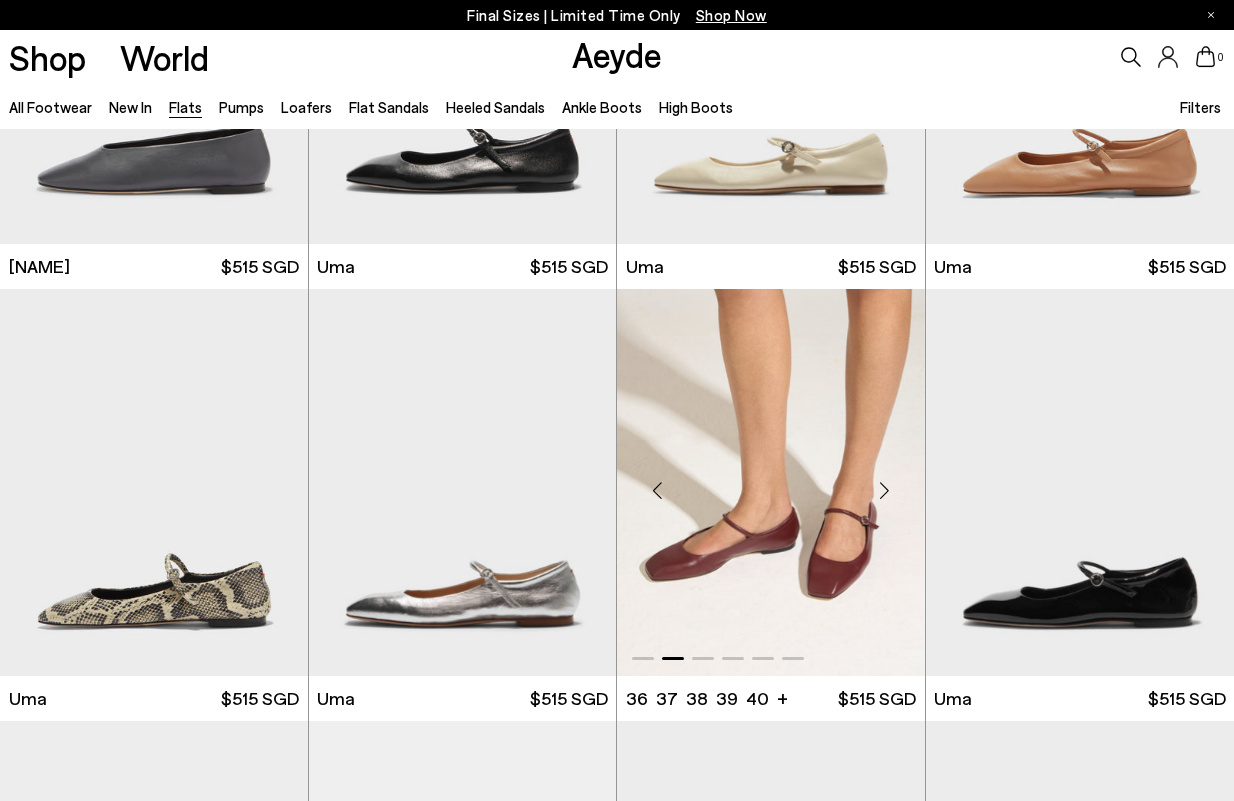click at bounding box center [885, 491] 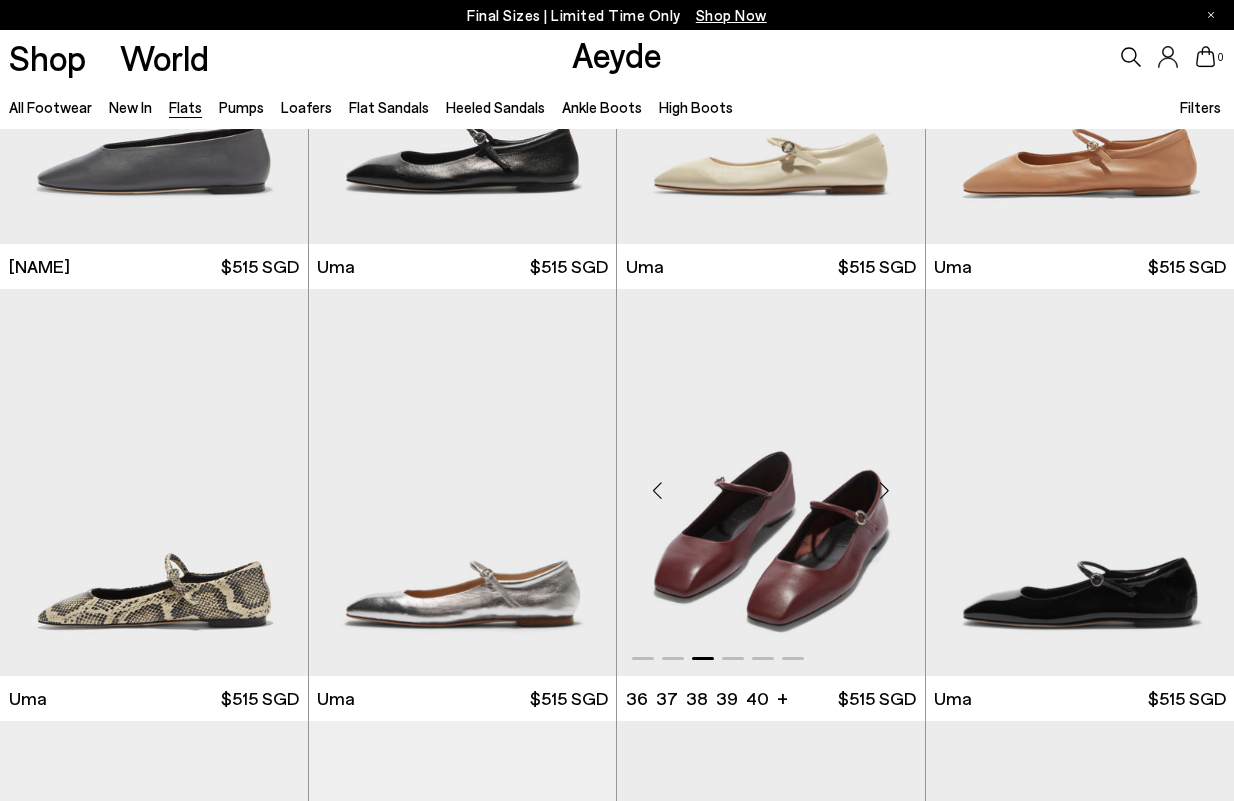 click at bounding box center (885, 491) 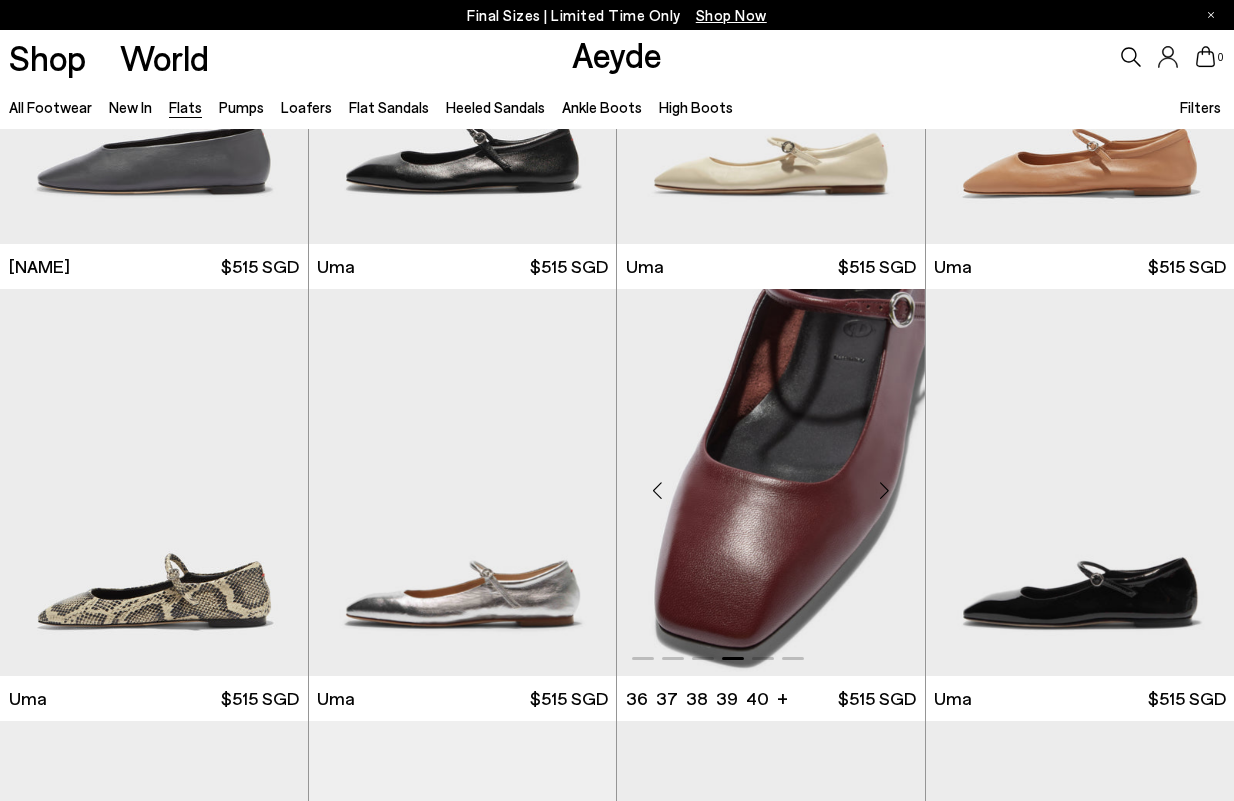 click at bounding box center [885, 491] 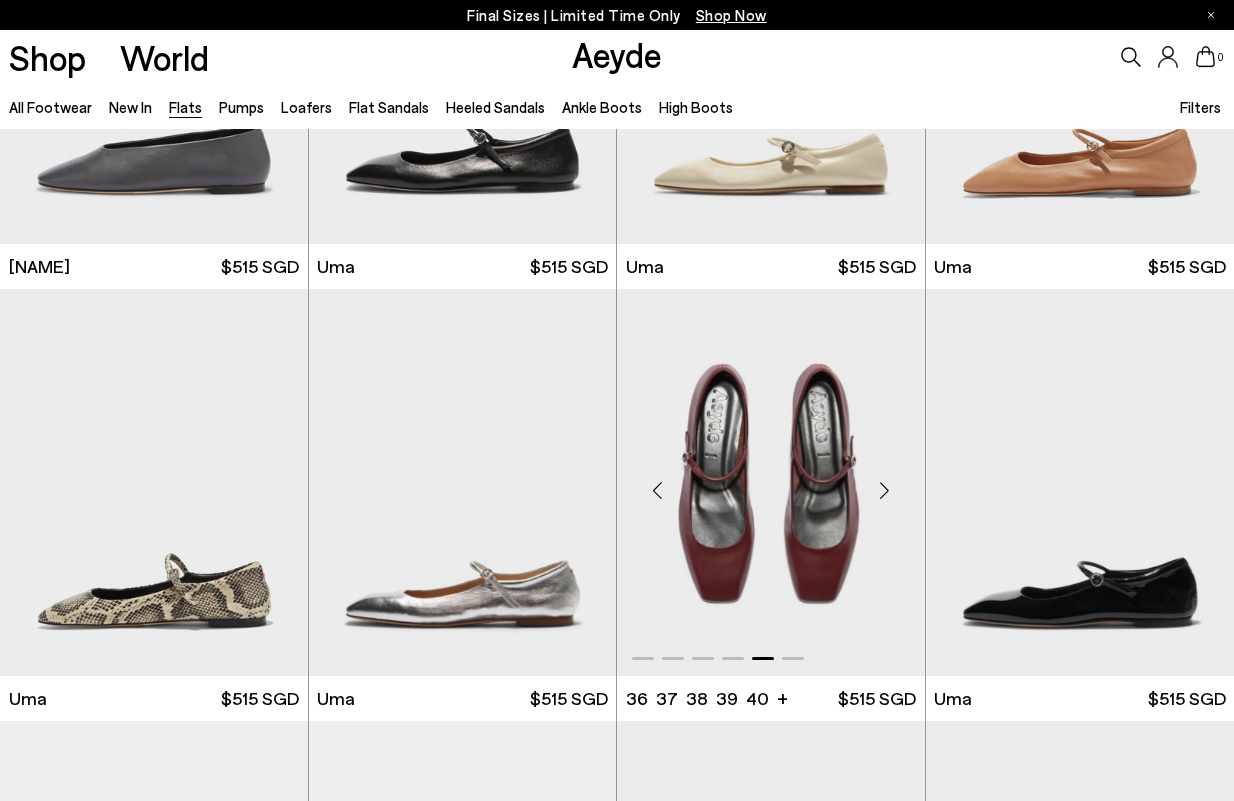 click at bounding box center [885, 491] 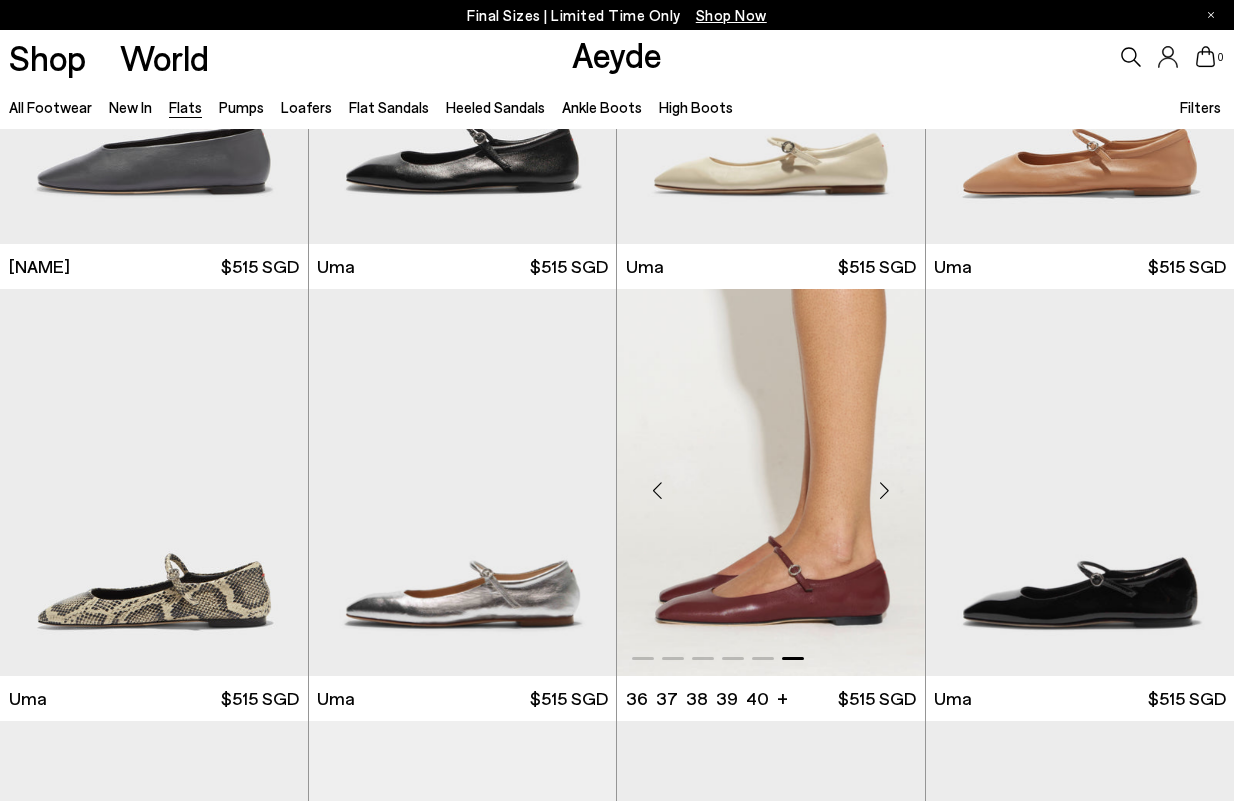 click at bounding box center (885, 491) 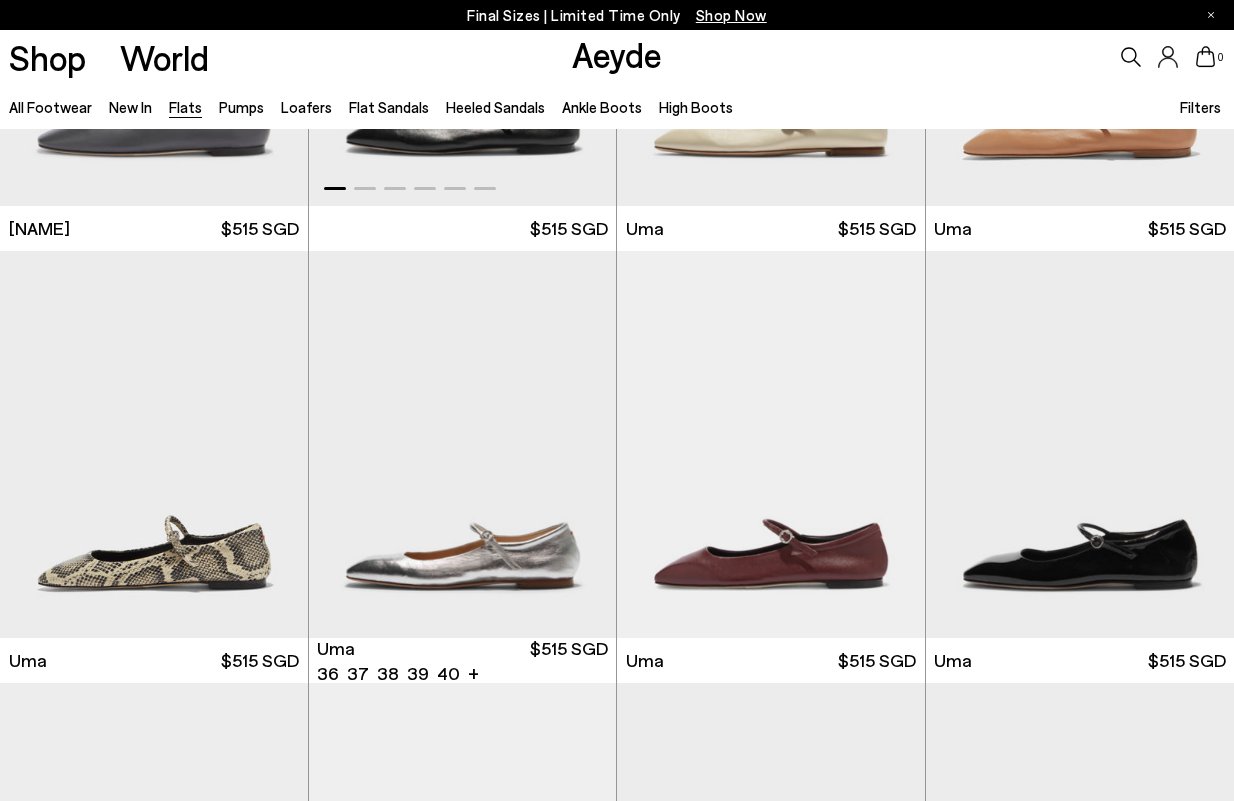 scroll, scrollTop: 4824, scrollLeft: 0, axis: vertical 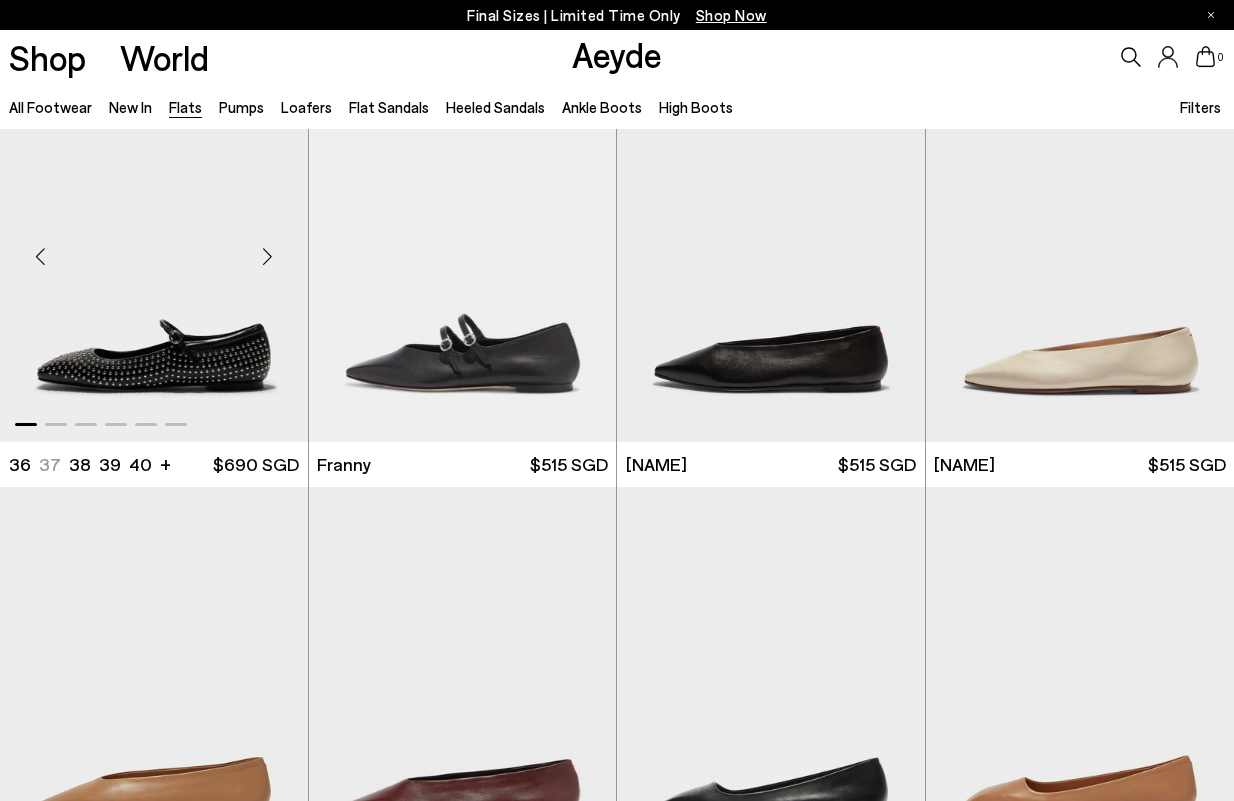 click at bounding box center [268, 257] 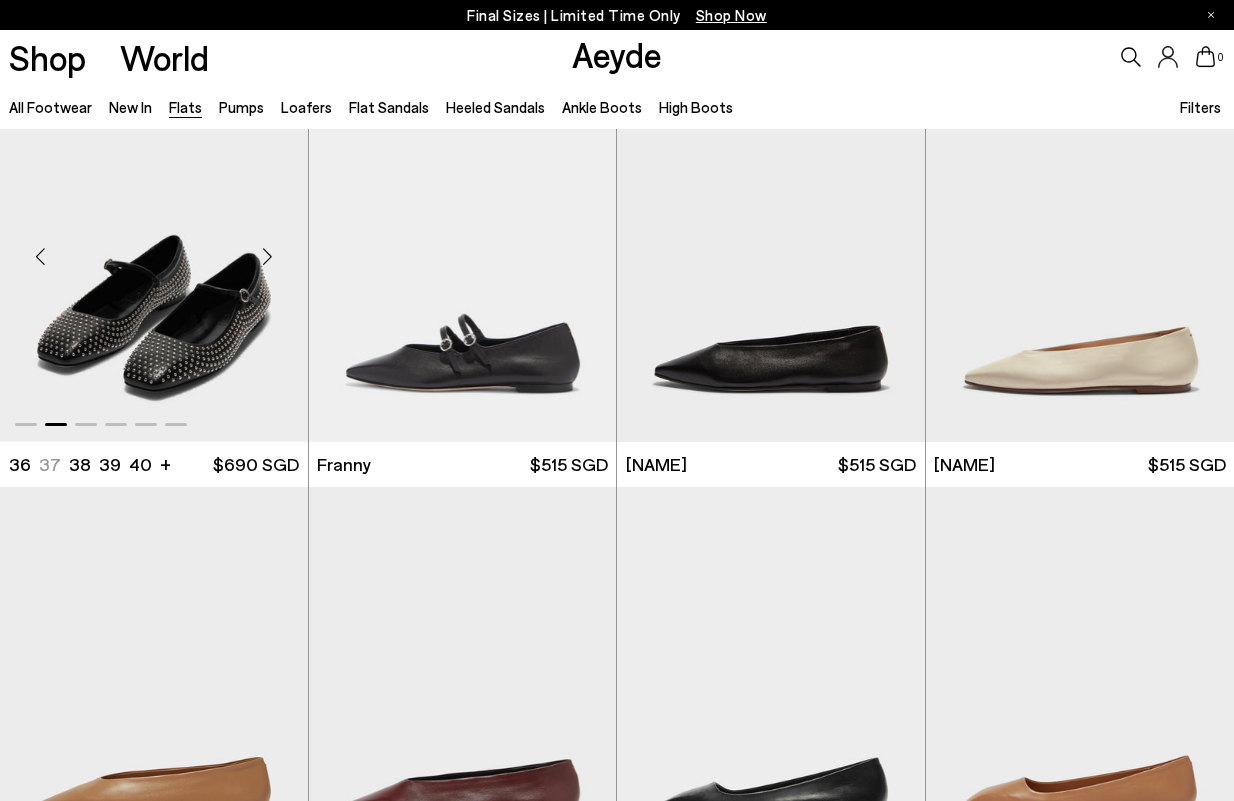 click at bounding box center [268, 257] 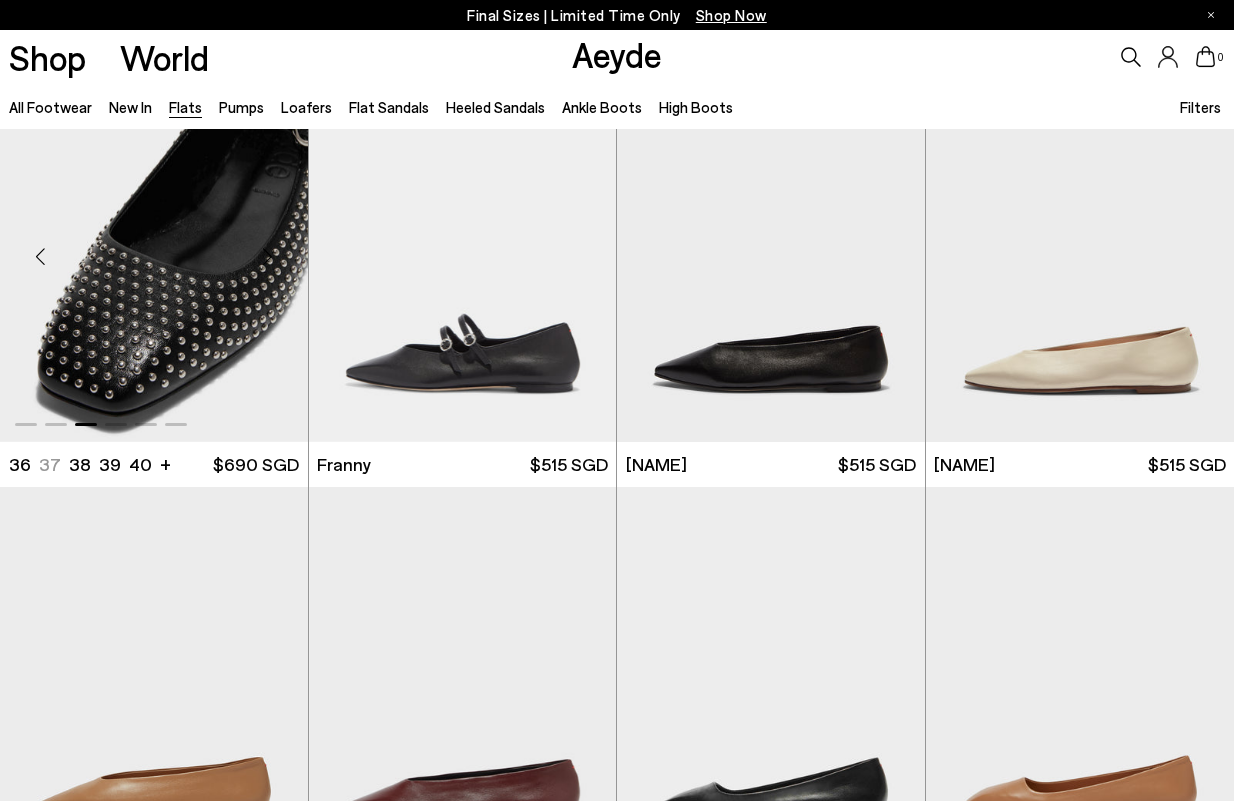 click at bounding box center [268, 257] 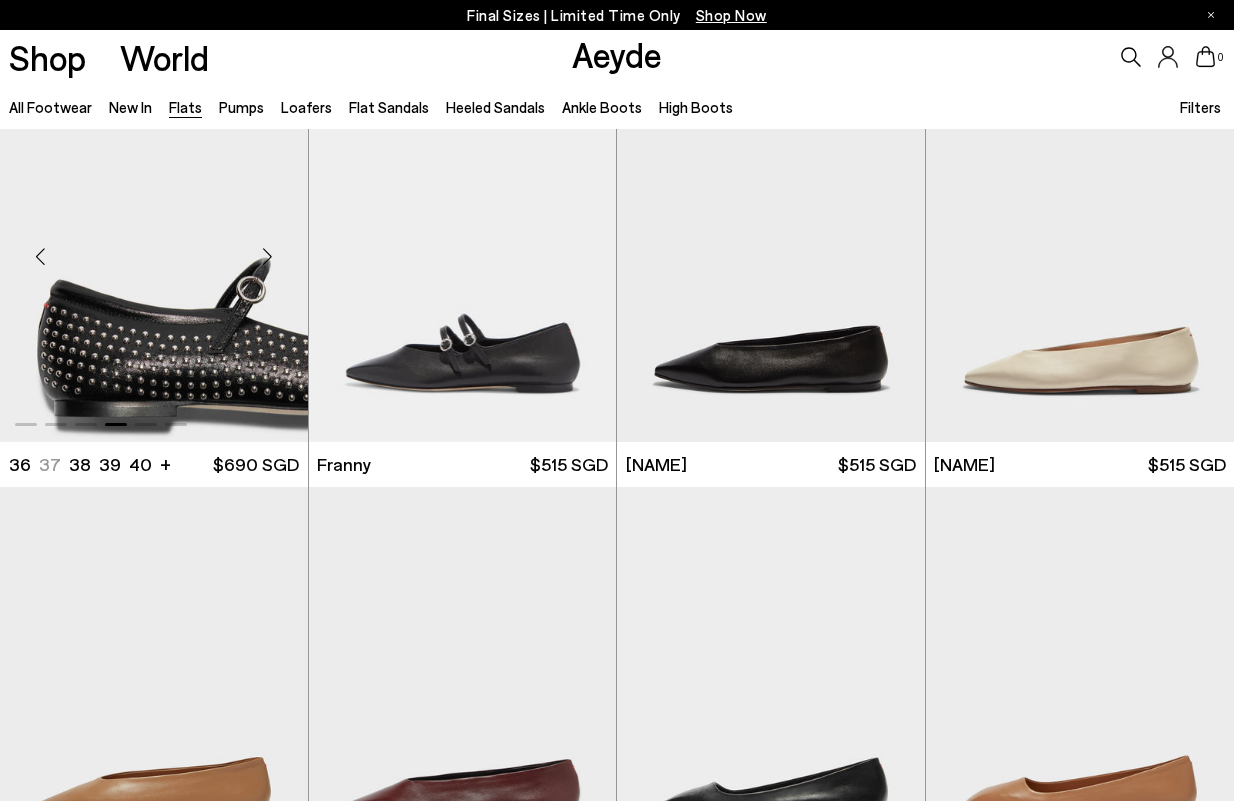 click at bounding box center (268, 257) 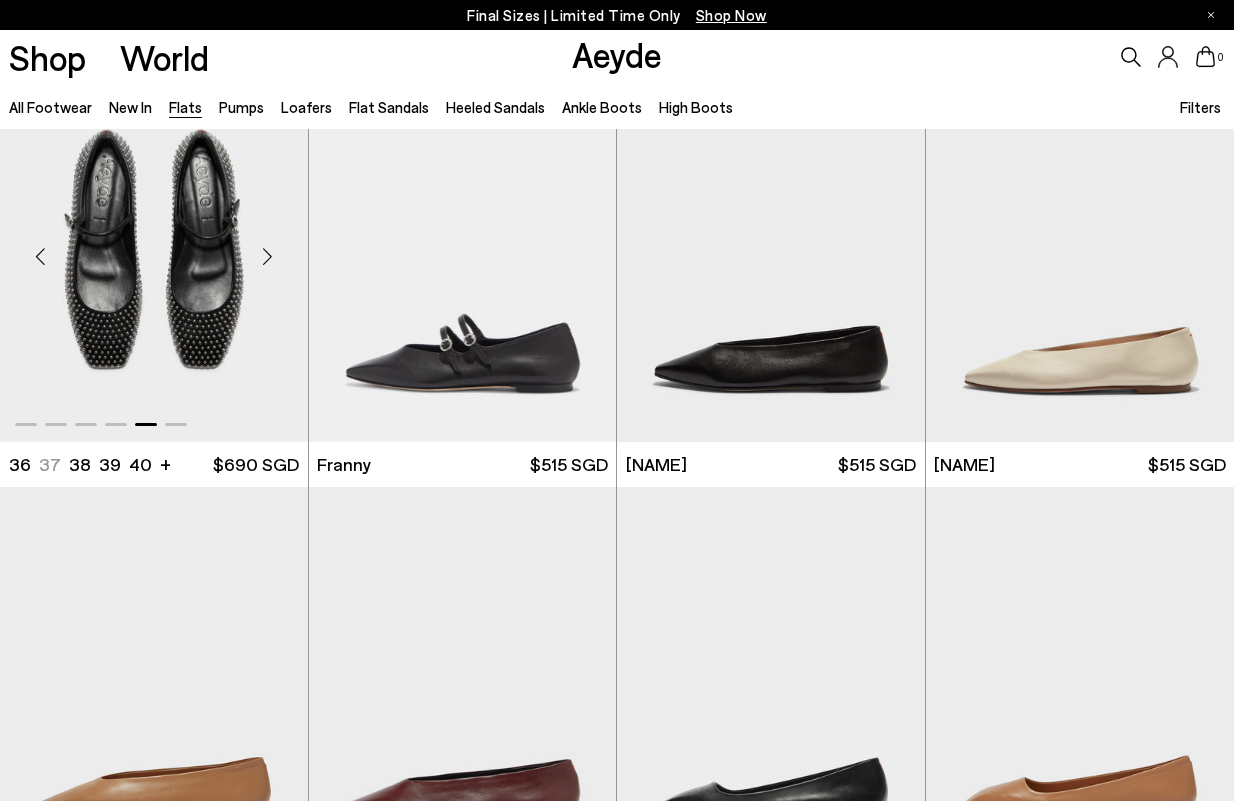 click at bounding box center (268, 257) 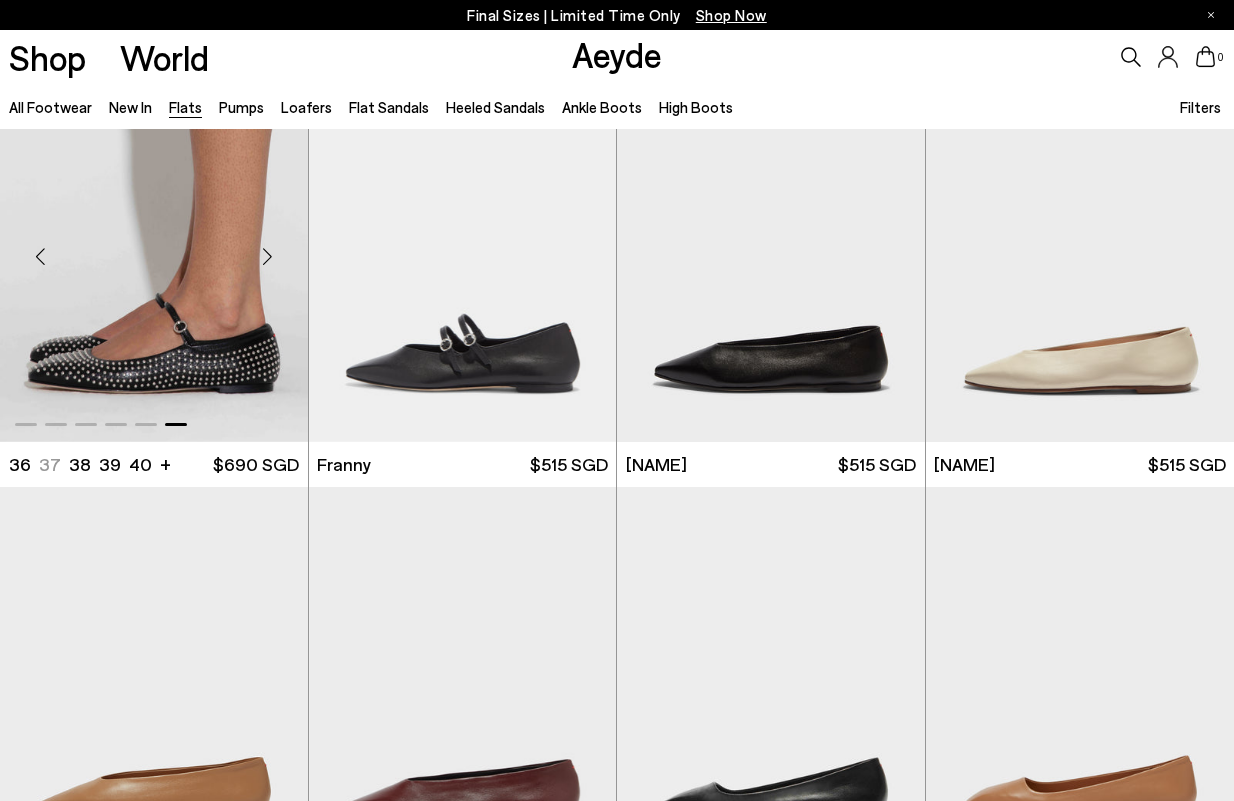 click at bounding box center [268, 257] 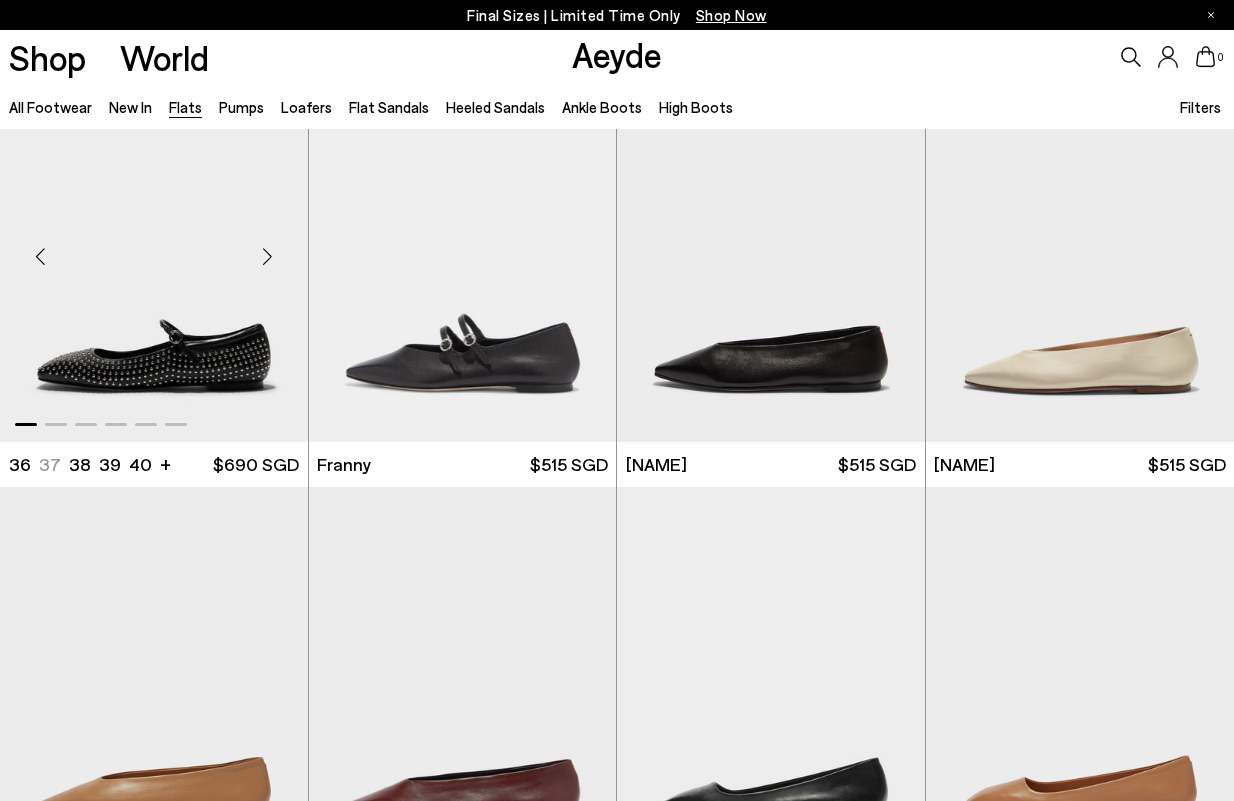 click at bounding box center (268, 257) 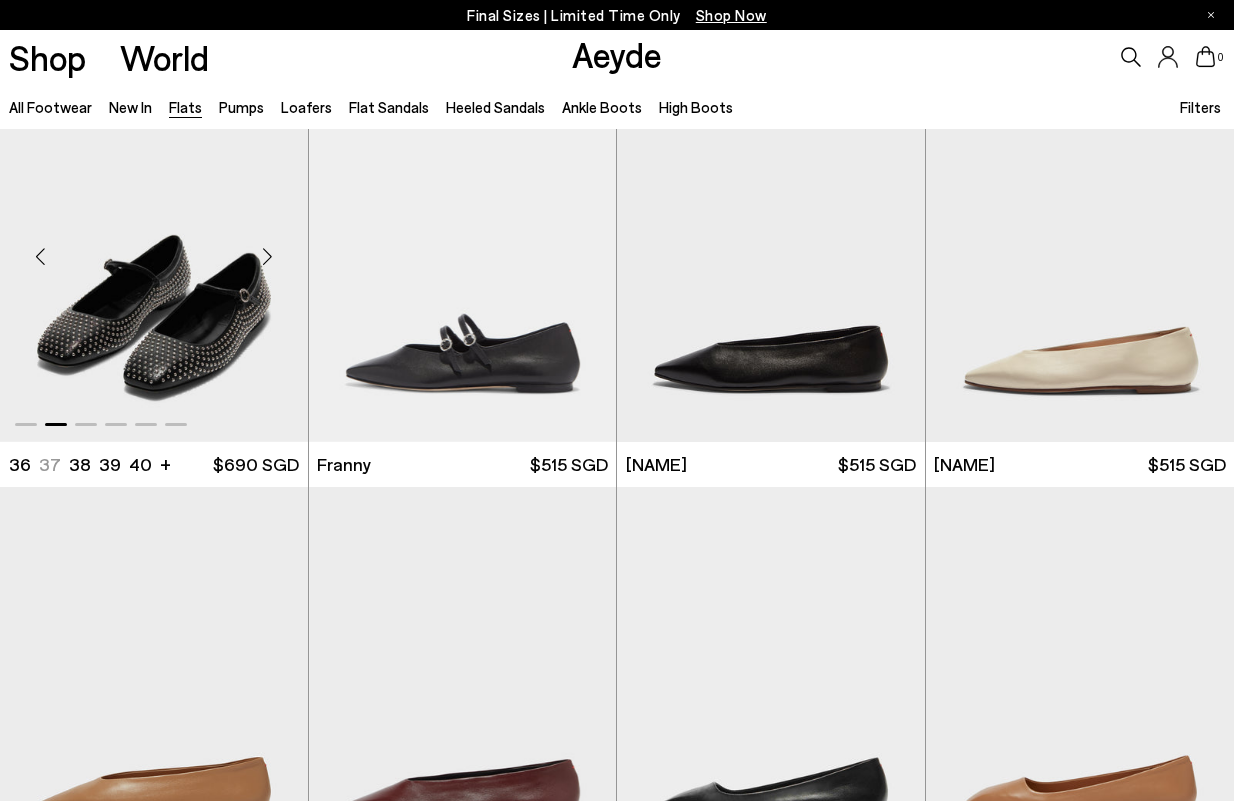 click at bounding box center [268, 257] 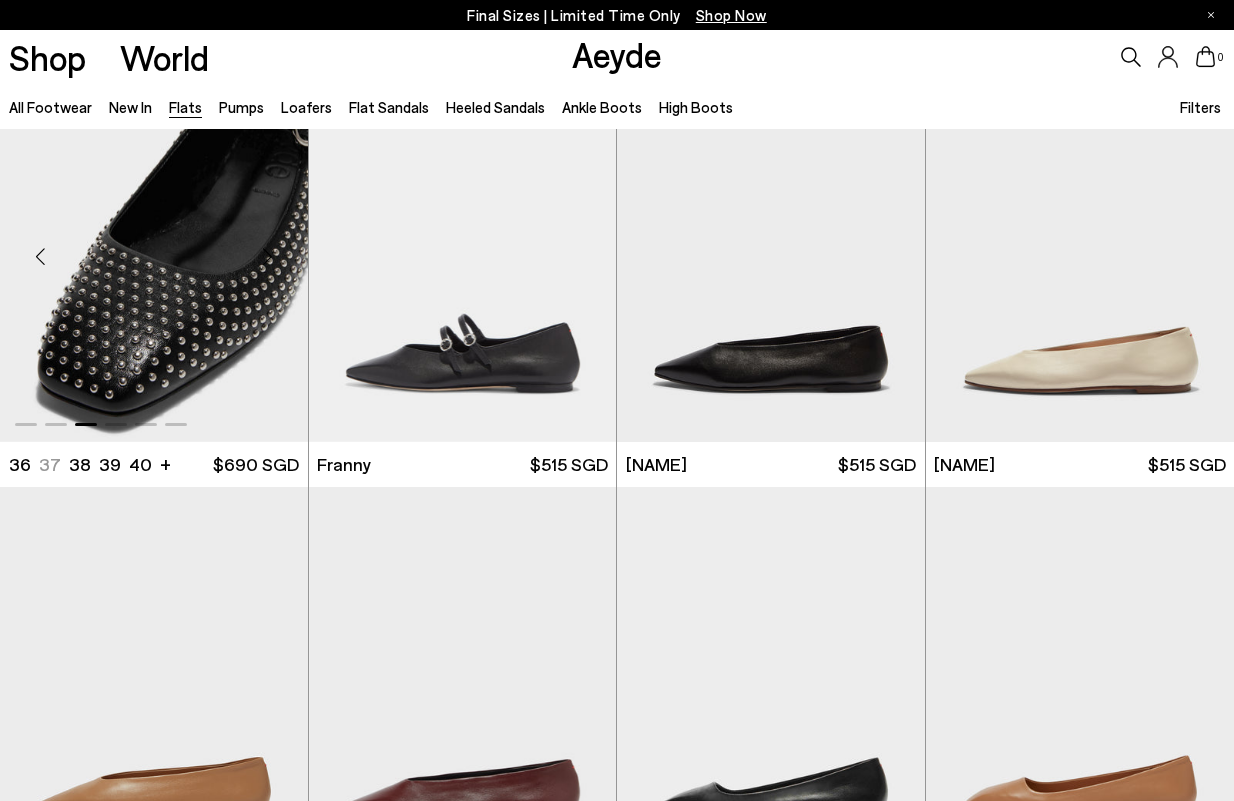 click at bounding box center (268, 257) 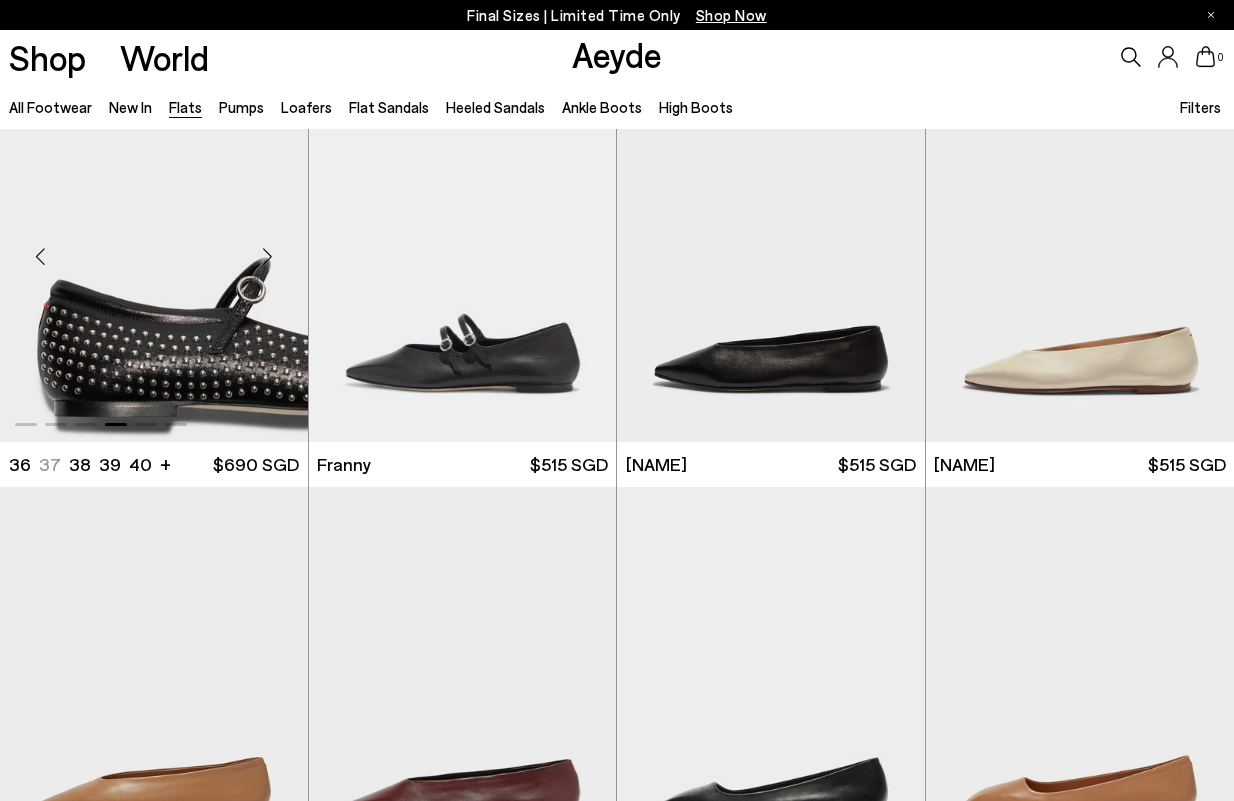 click at bounding box center [268, 257] 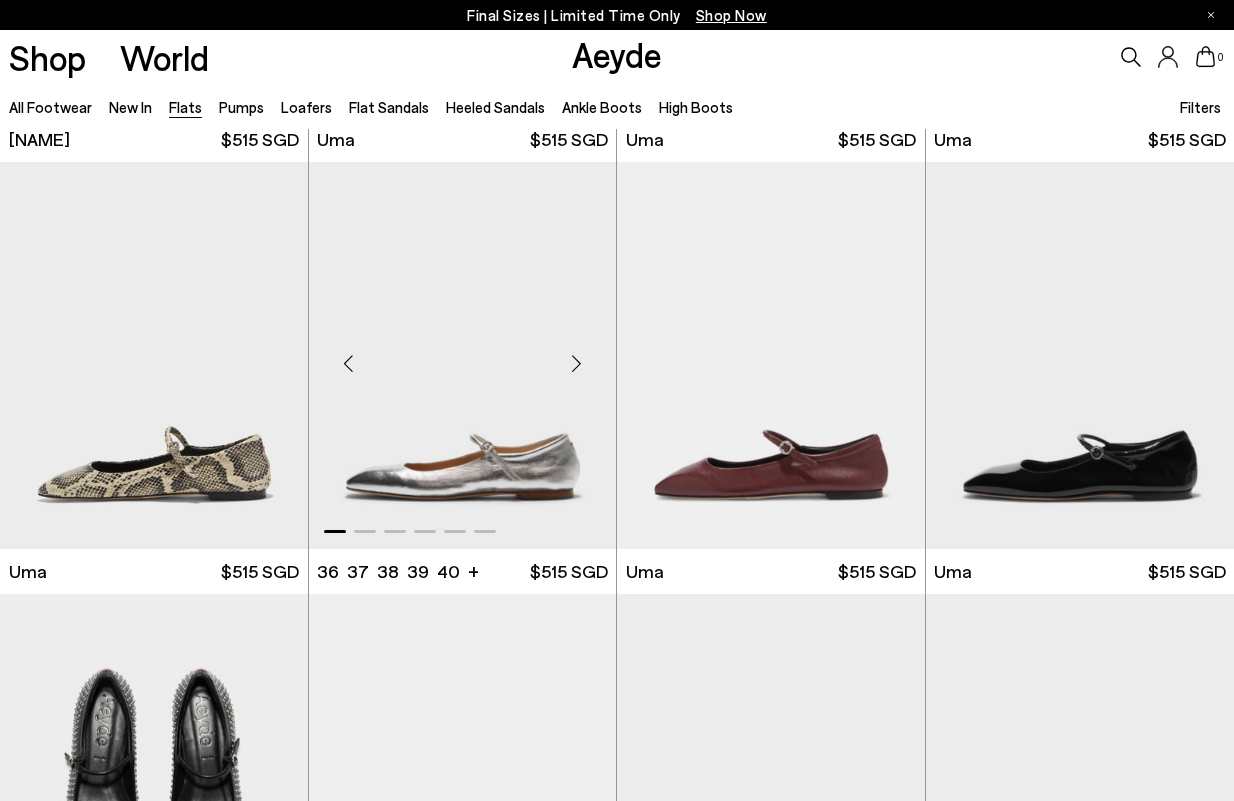 scroll, scrollTop: 4121, scrollLeft: 0, axis: vertical 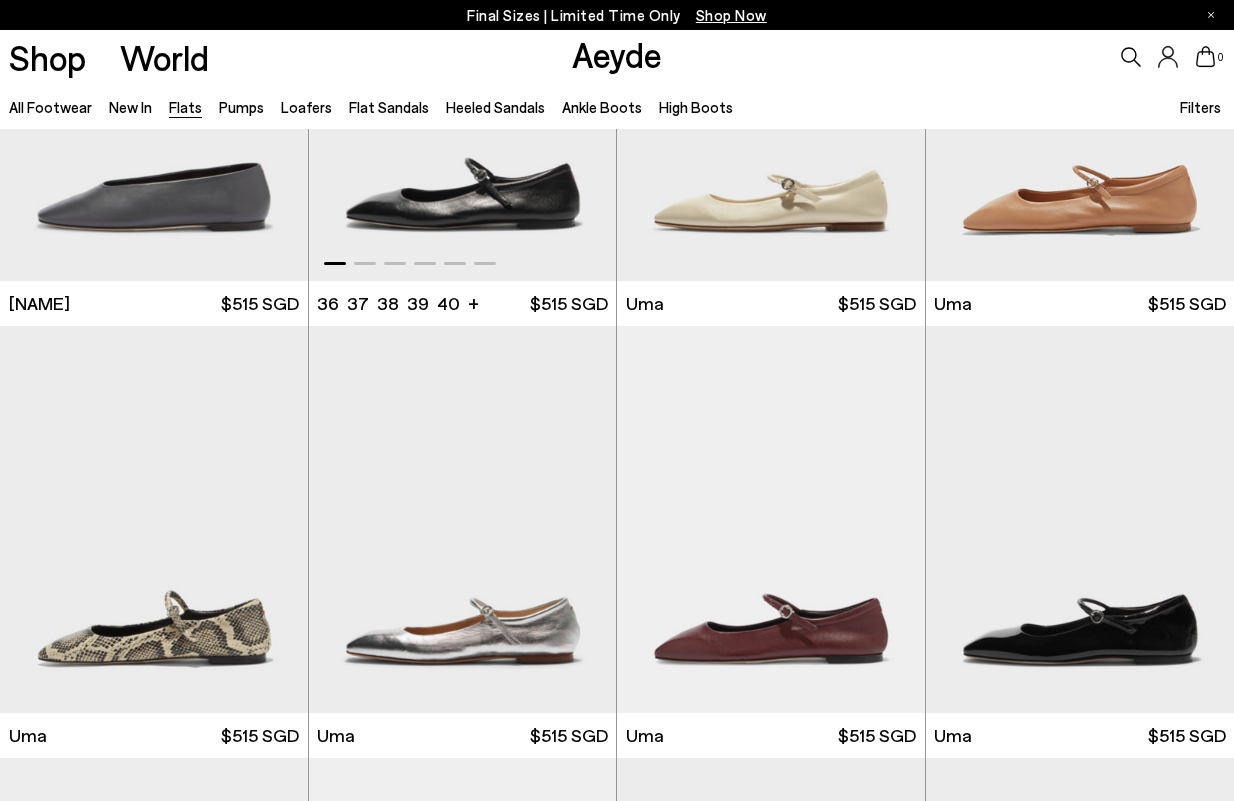 click at bounding box center (463, 88) 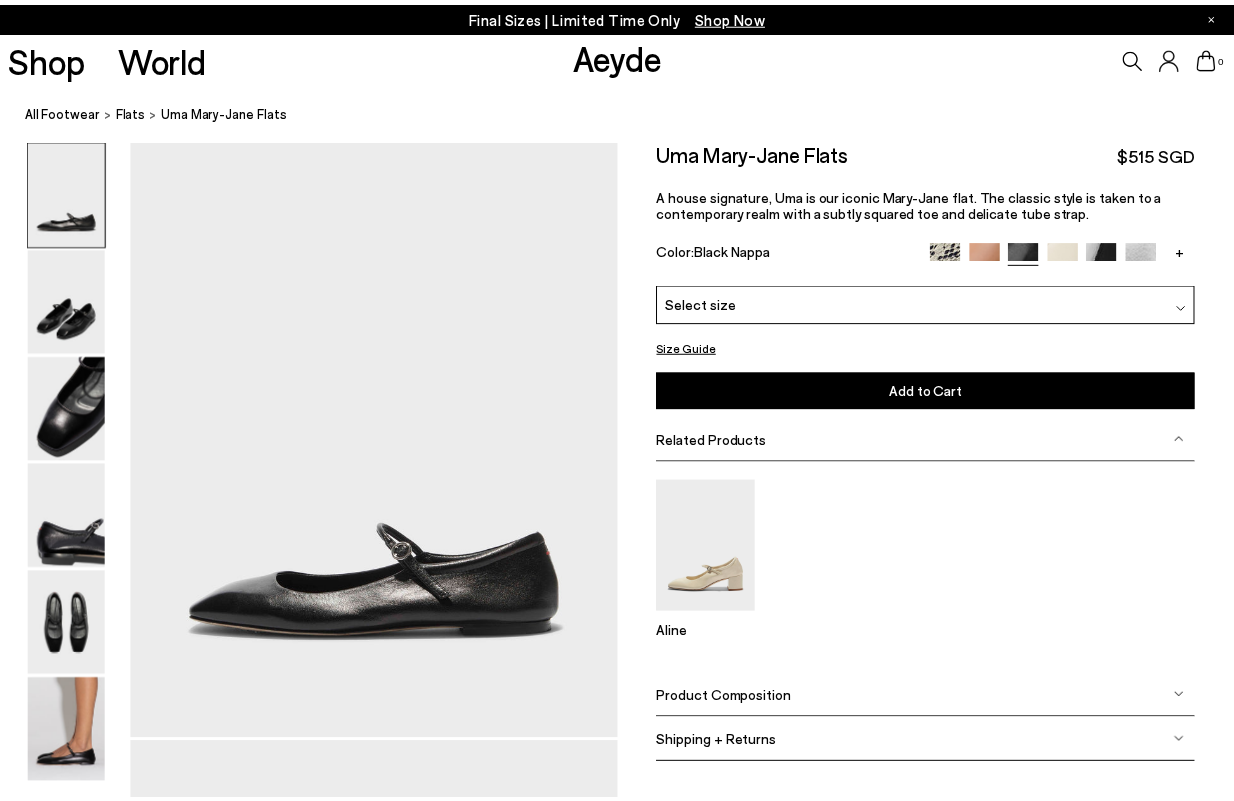 scroll, scrollTop: 0, scrollLeft: 0, axis: both 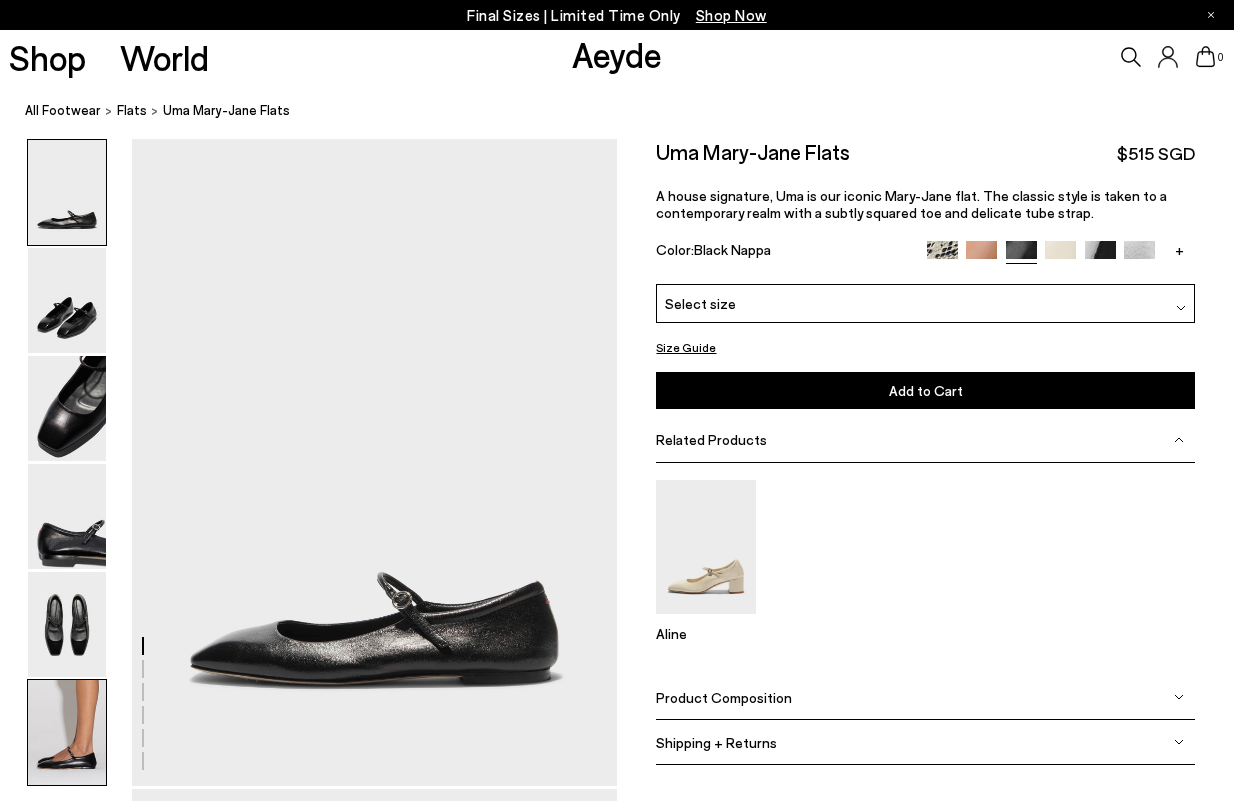 click at bounding box center (67, 732) 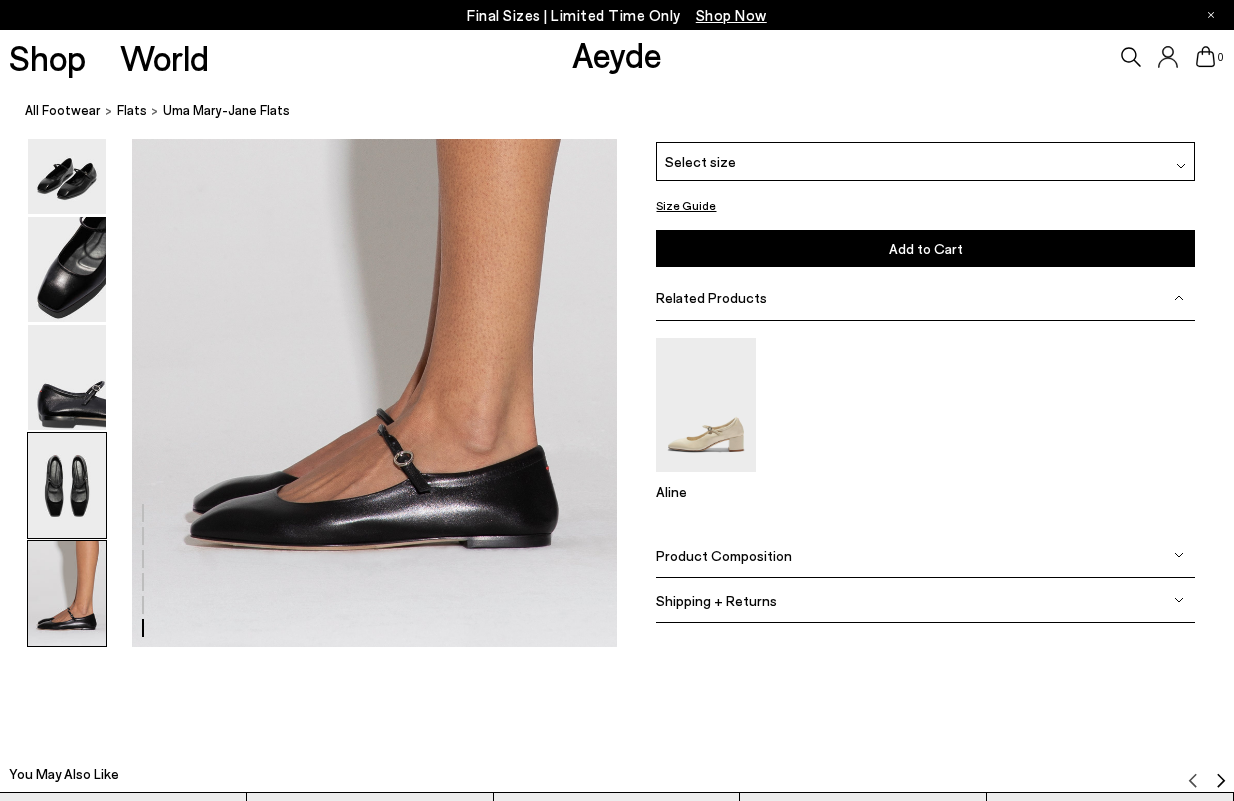 click at bounding box center [67, 485] 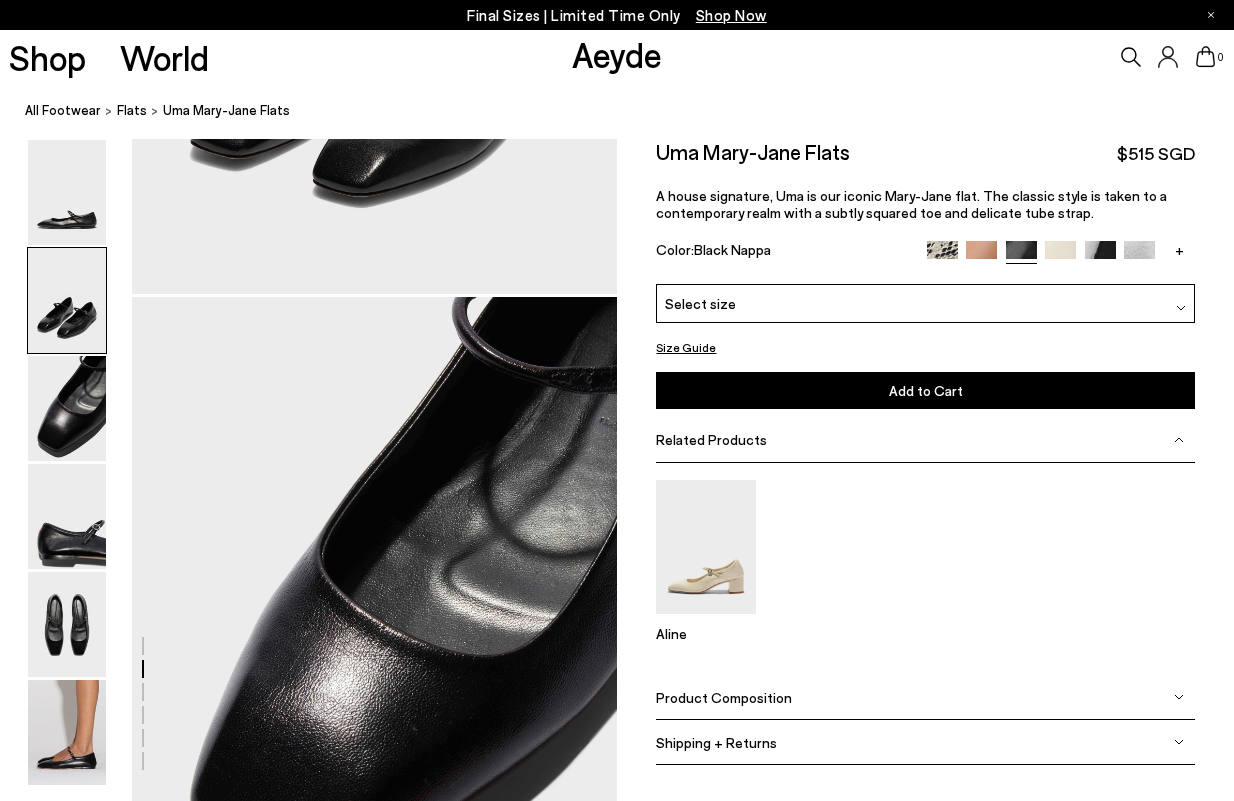 scroll, scrollTop: 1128, scrollLeft: 0, axis: vertical 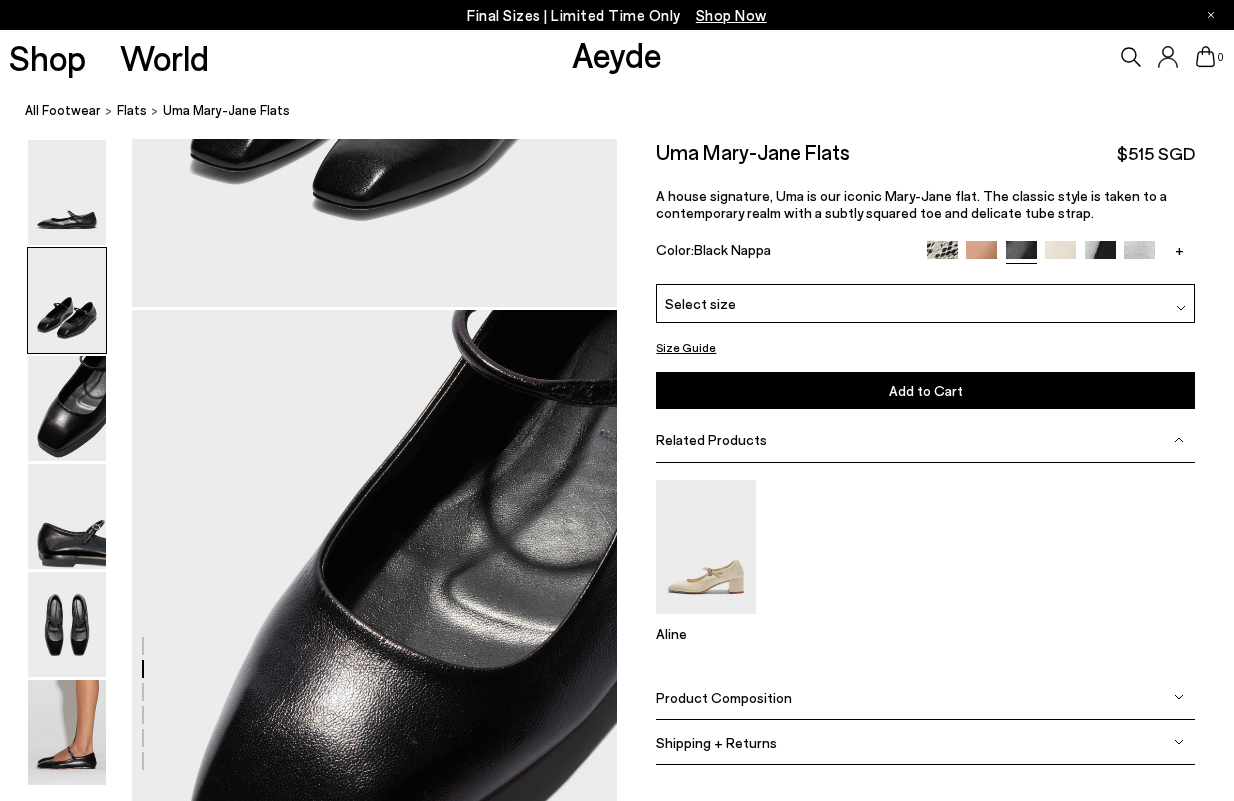 click on "Select size" at bounding box center (925, 303) 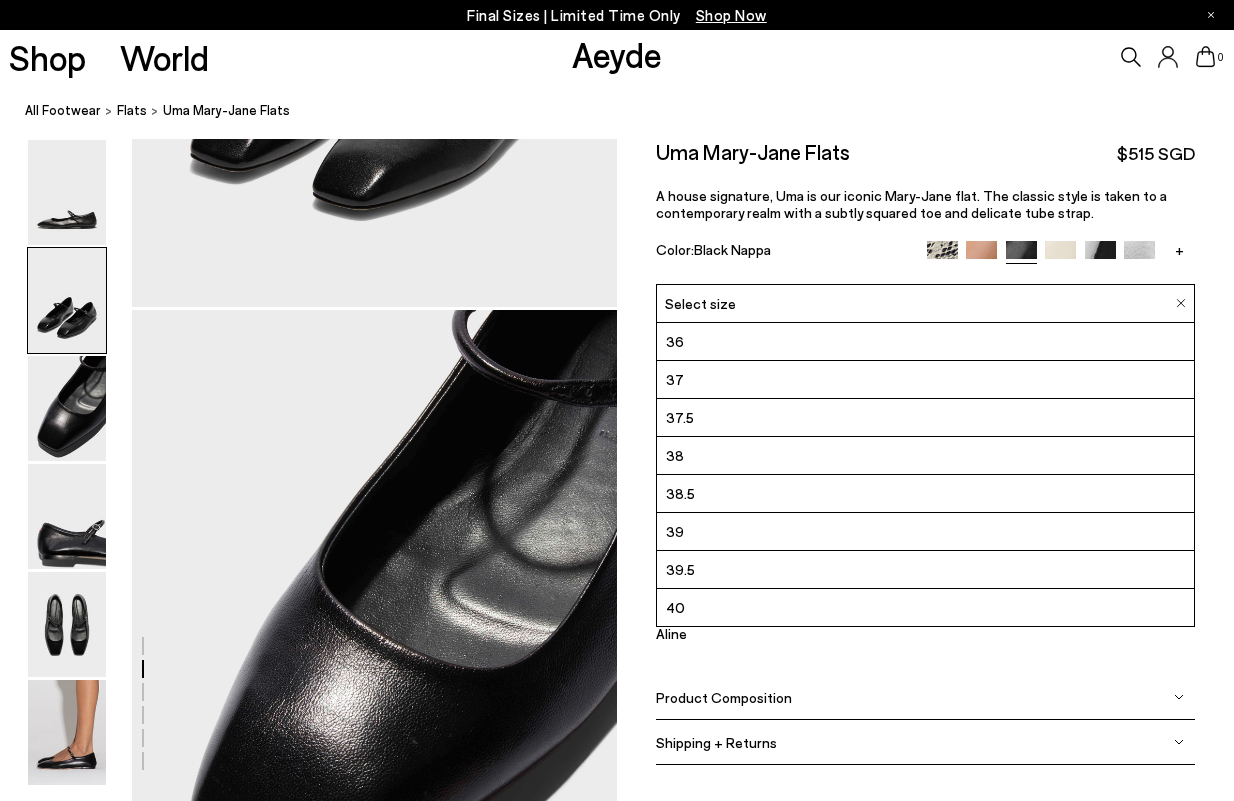 click on "[PRODUCT_NAME]
[PRICE]
A house signature, [PRODUCT_NAME] is our iconic Mary-Jane flat. The classic style is taken to a contemporary realm with a subtly squared toe and delicate tube strap.
Color:  [COLOR]
+" at bounding box center (925, 211) 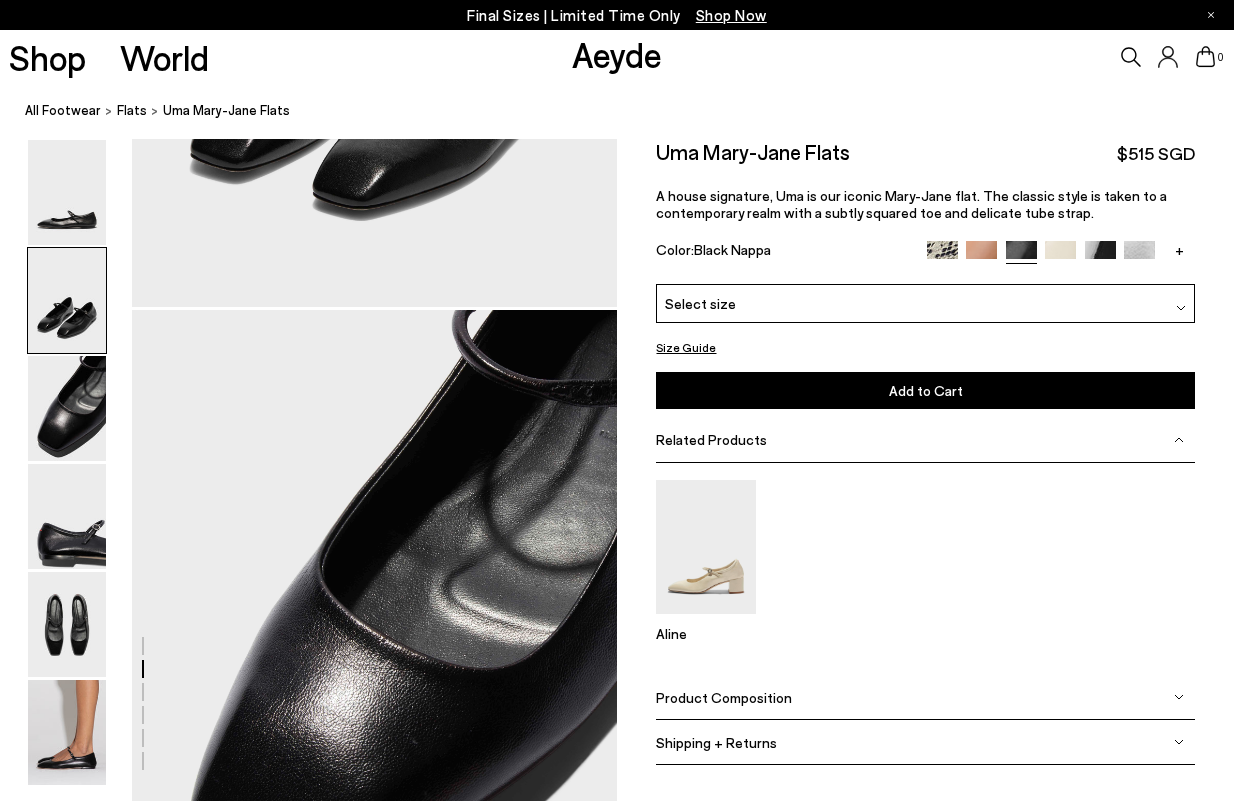 click on "Size Guide" at bounding box center [925, 347] 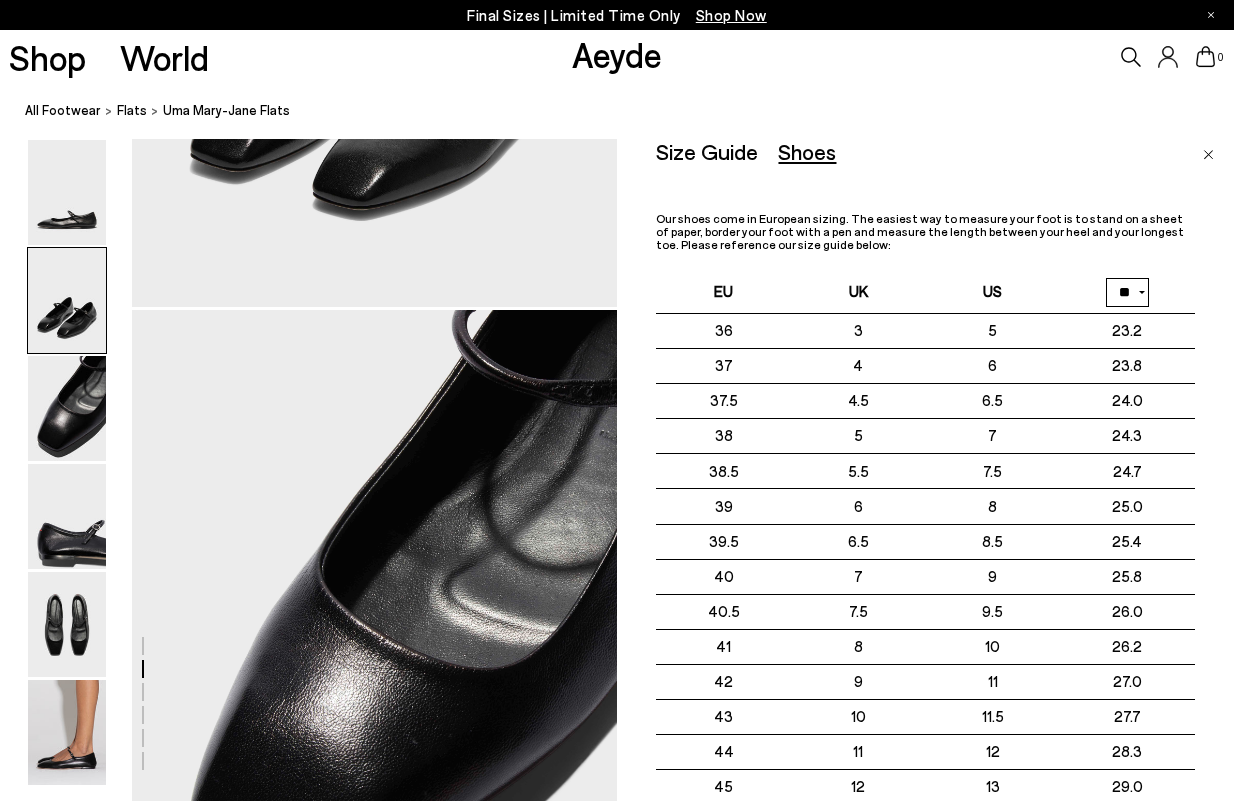 click at bounding box center [1208, 151] 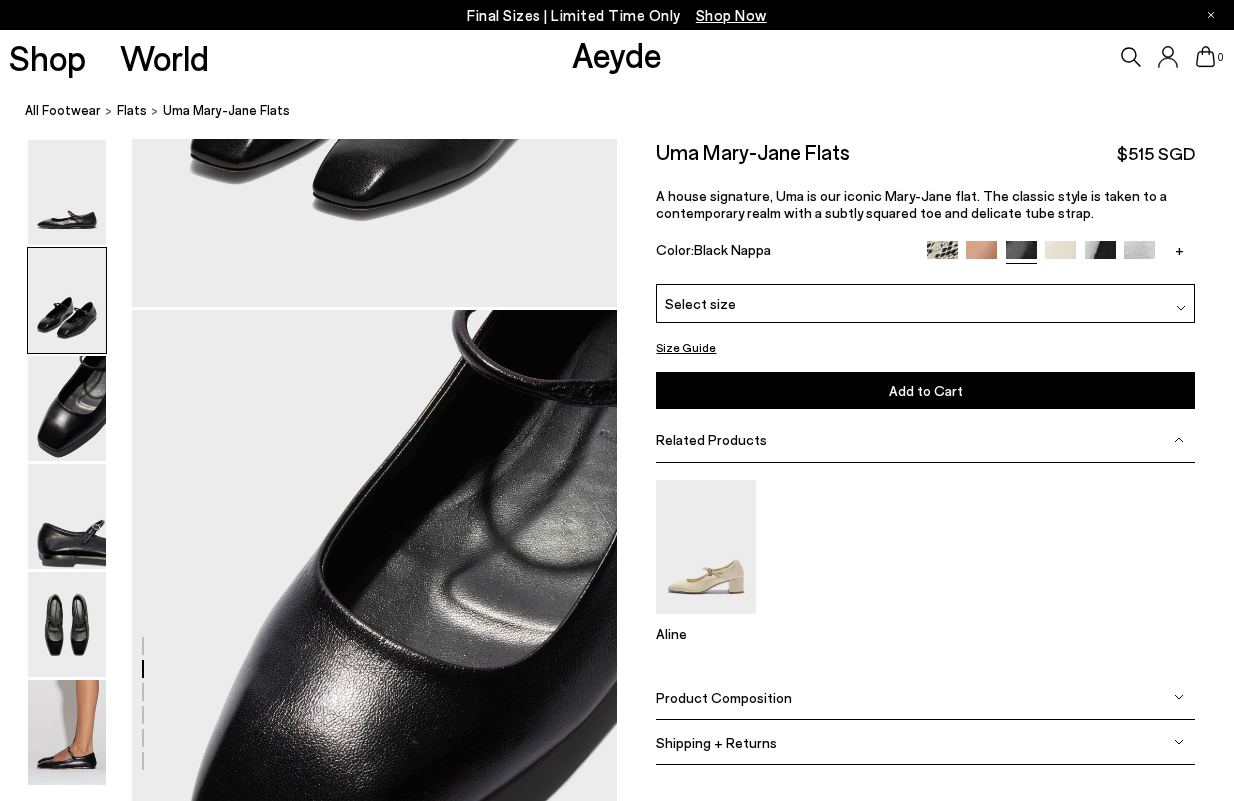 click on "Select size" at bounding box center (700, 303) 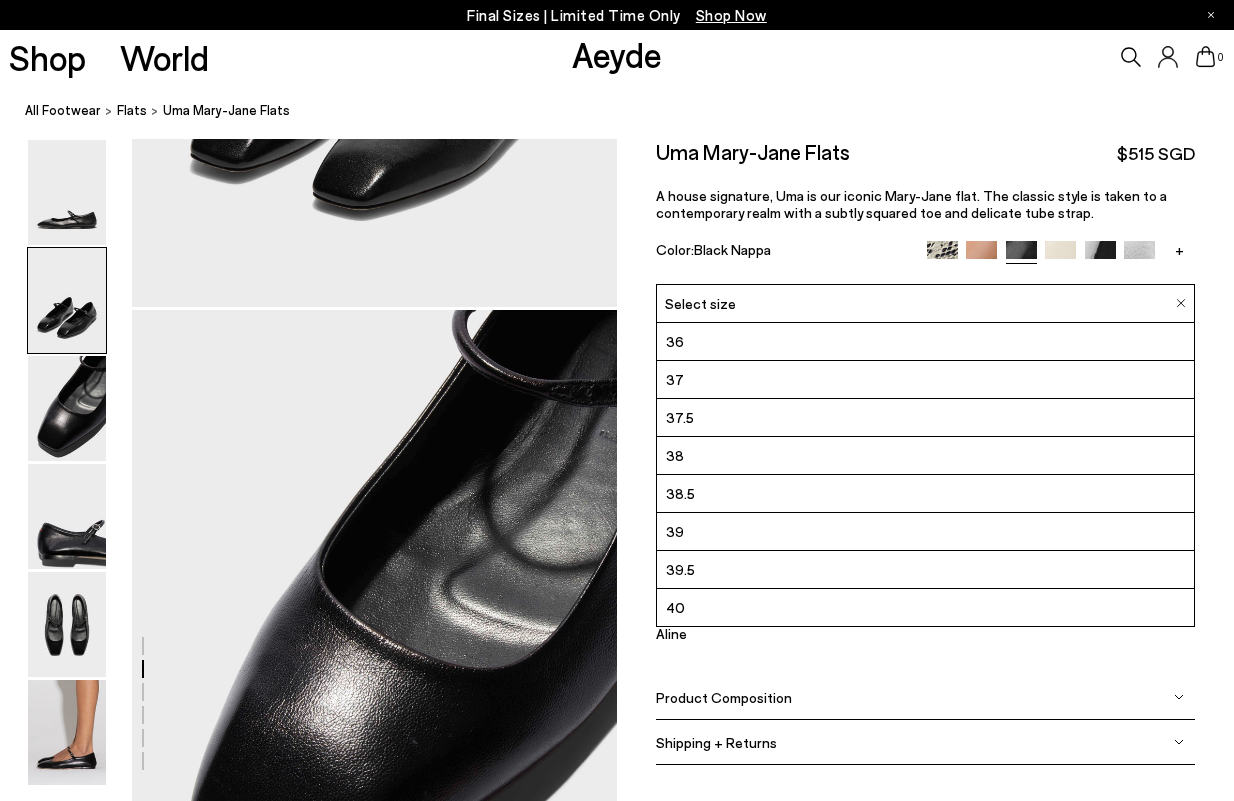 click on "38.5" at bounding box center [925, 494] 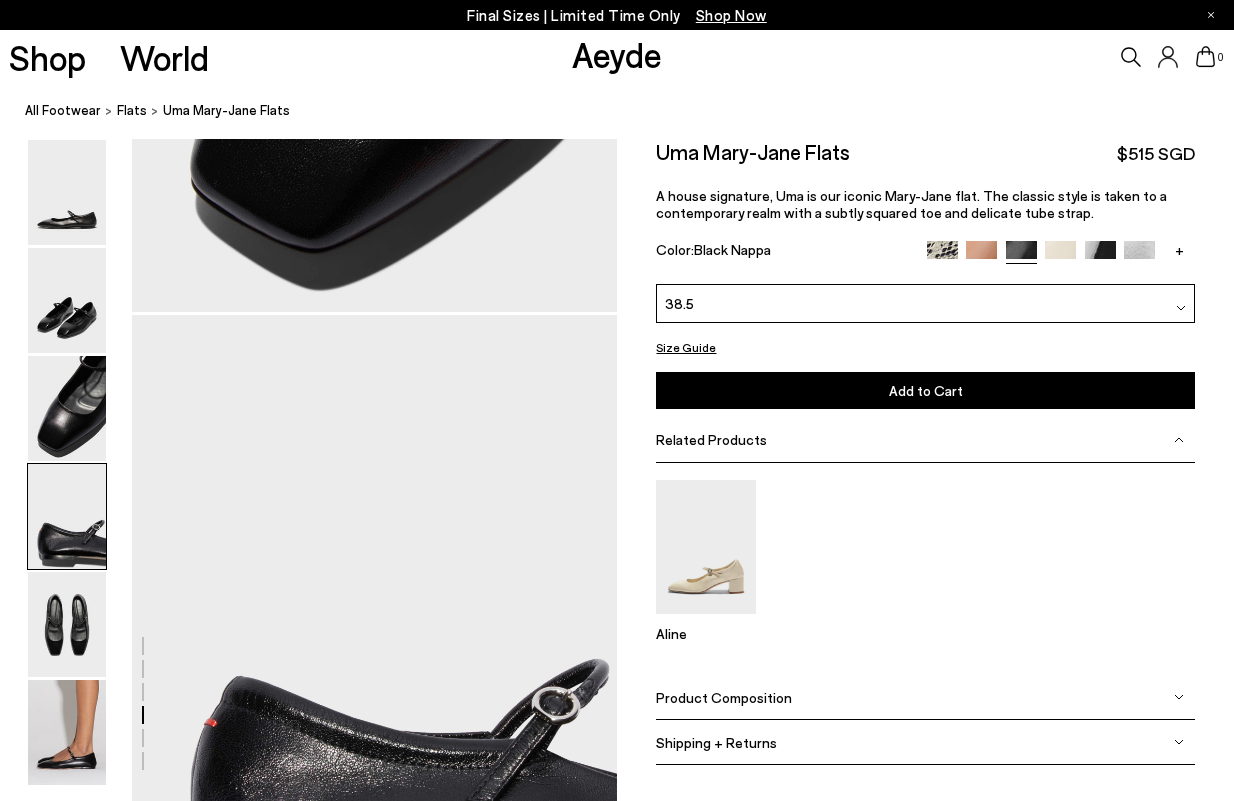 scroll, scrollTop: 2158, scrollLeft: 0, axis: vertical 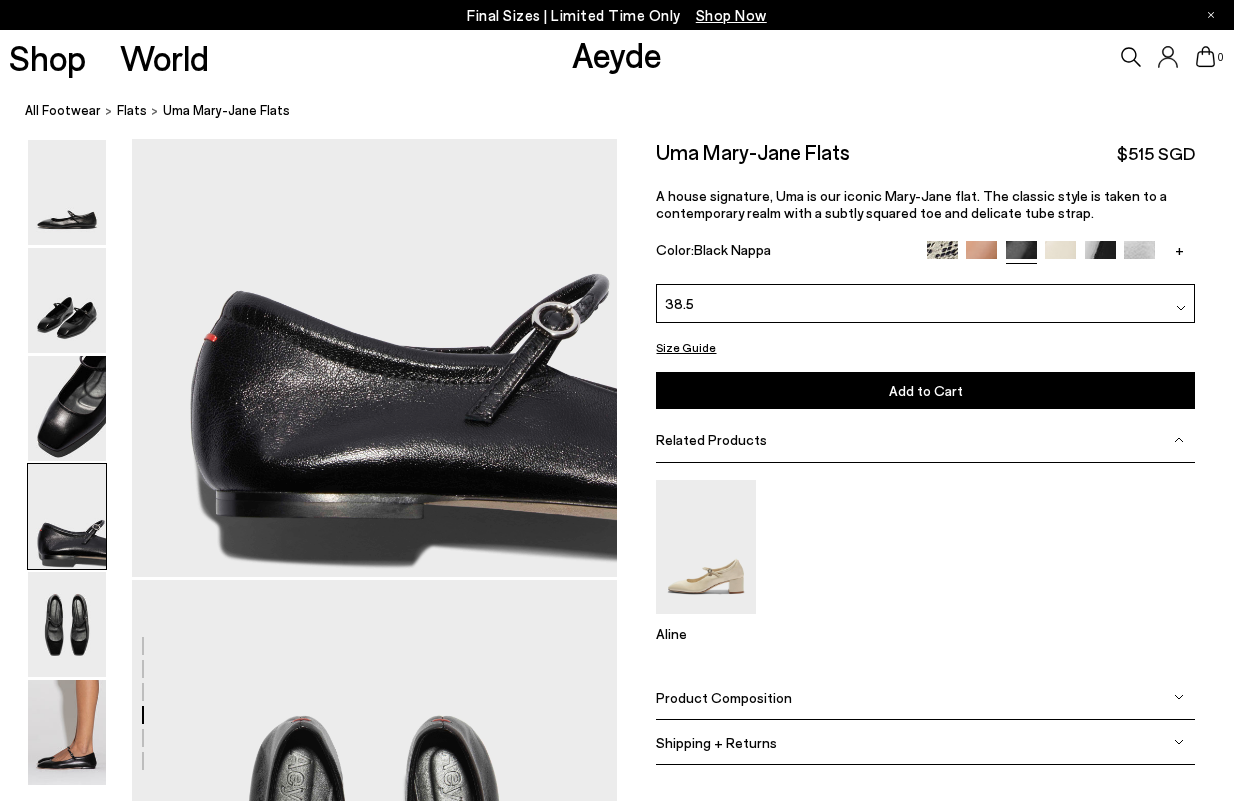 click on "Product Composition" at bounding box center (925, 697) 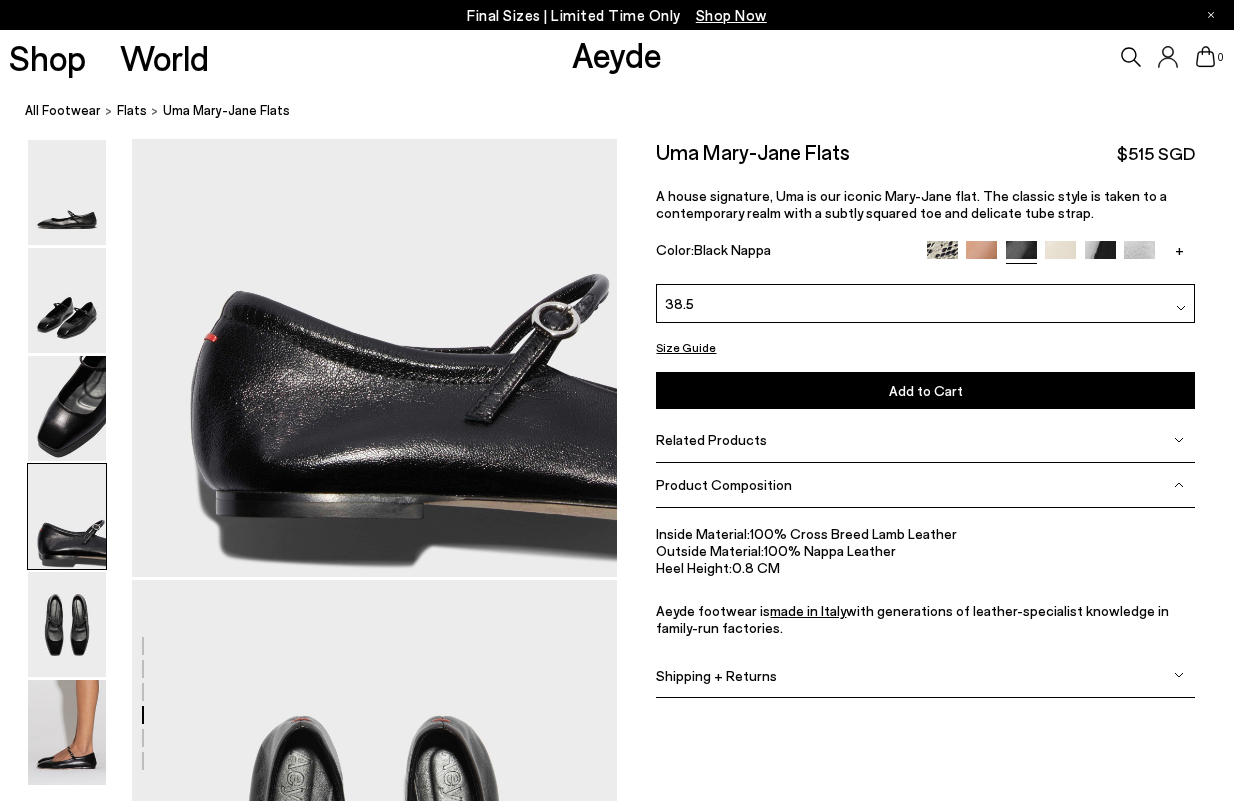 scroll, scrollTop: 2184, scrollLeft: 0, axis: vertical 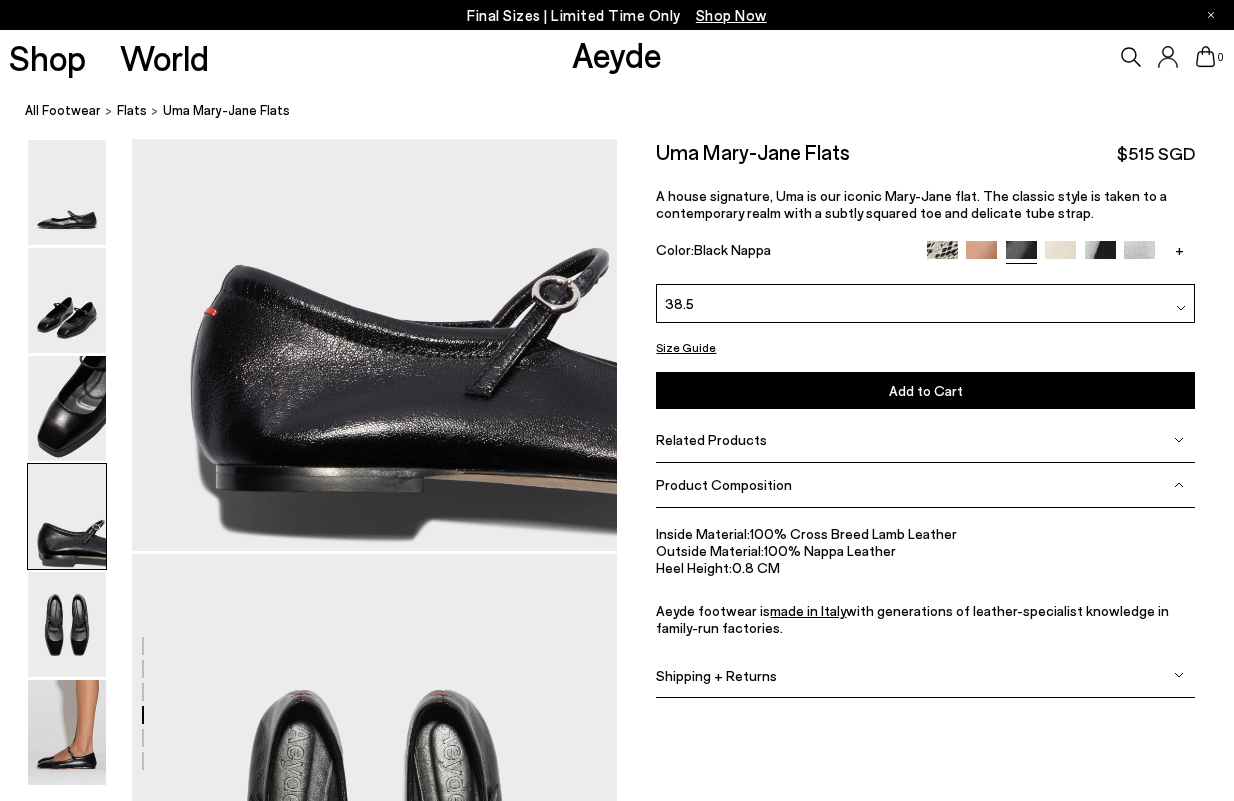 click on "Shipping + Returns" at bounding box center [925, 675] 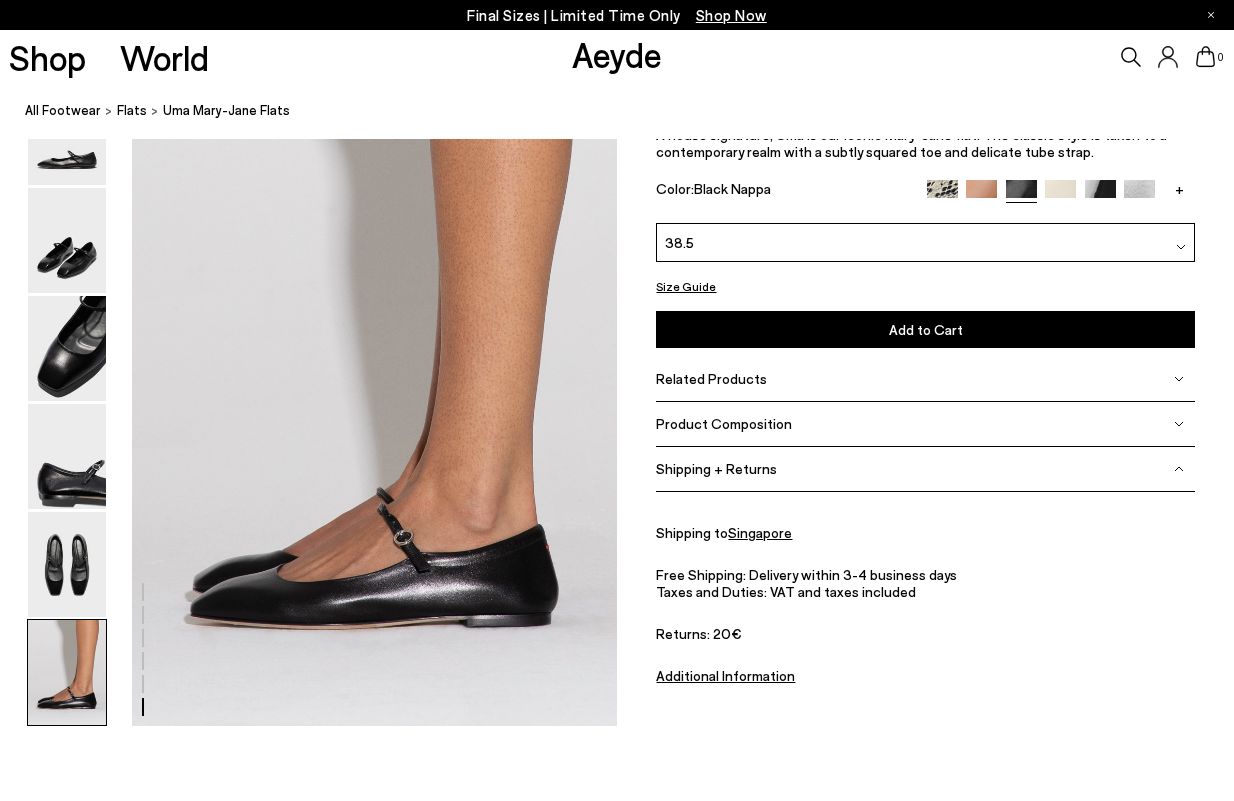 scroll, scrollTop: 3295, scrollLeft: 0, axis: vertical 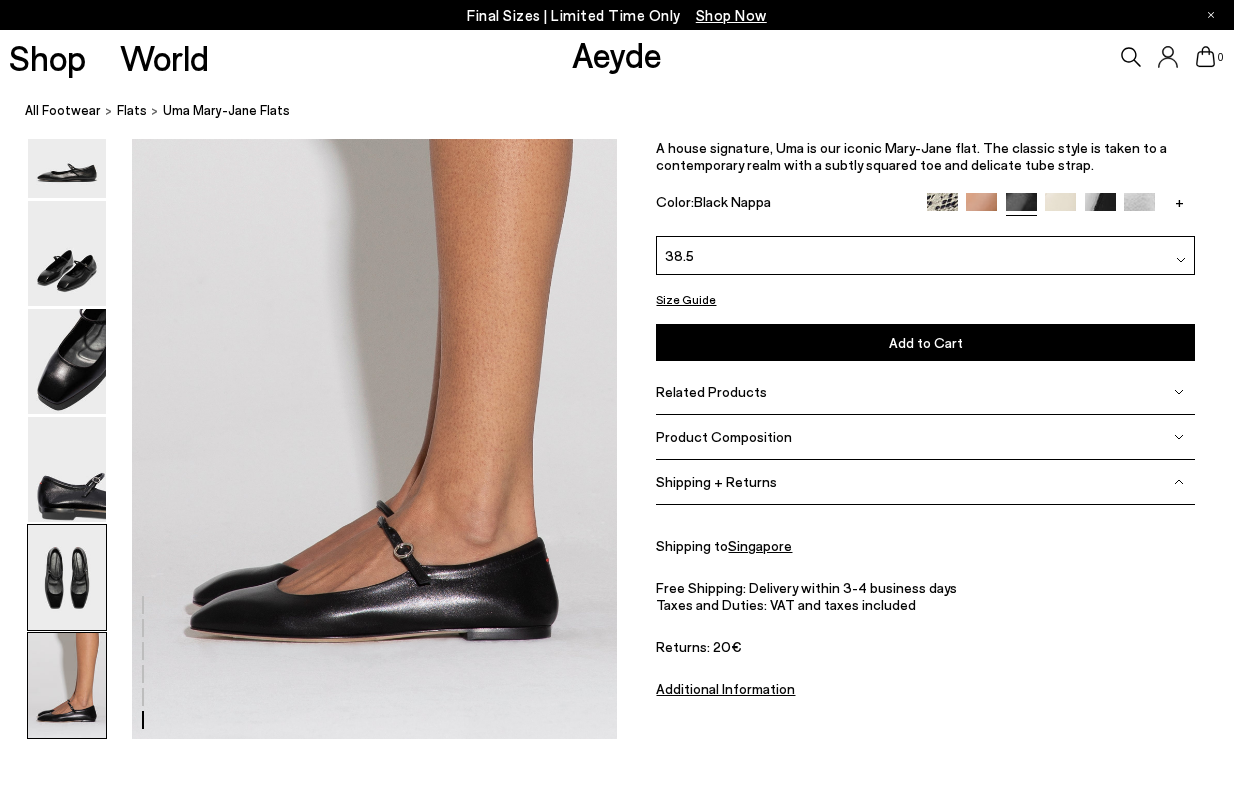 click at bounding box center (67, 577) 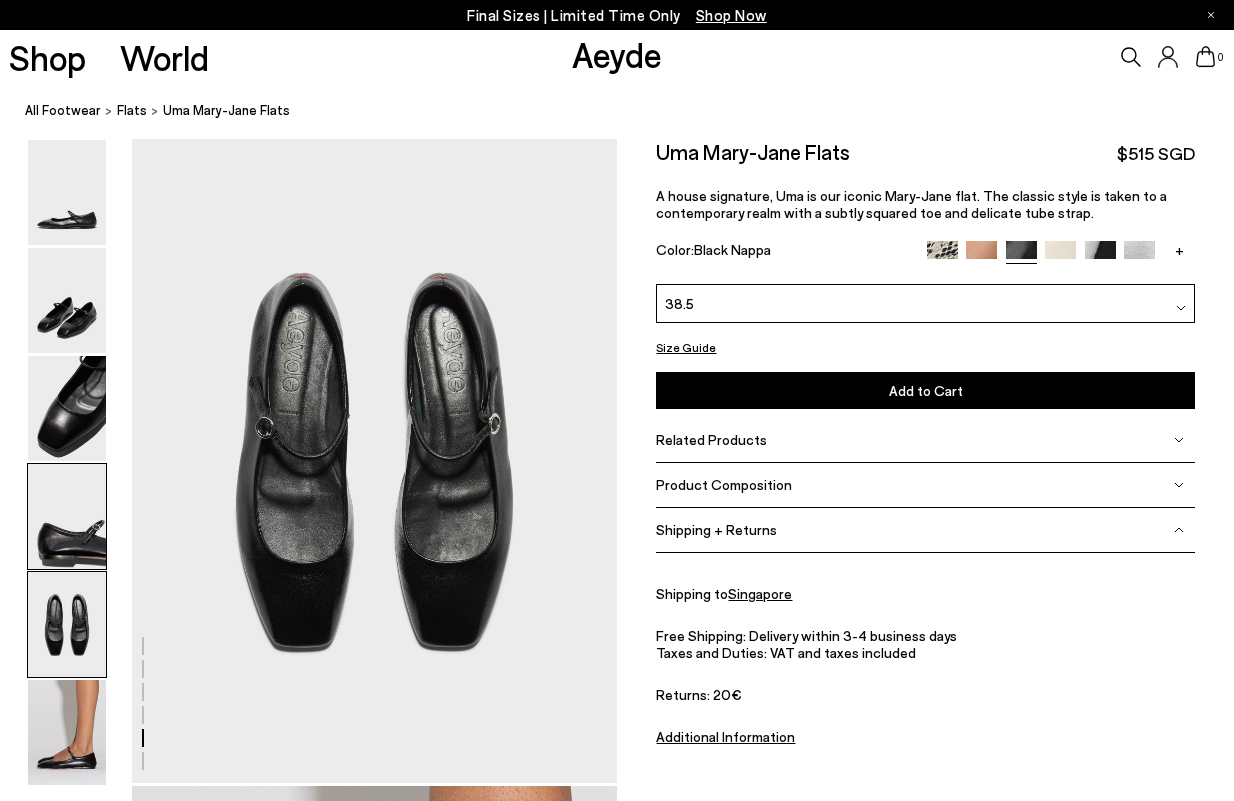 click at bounding box center (67, 516) 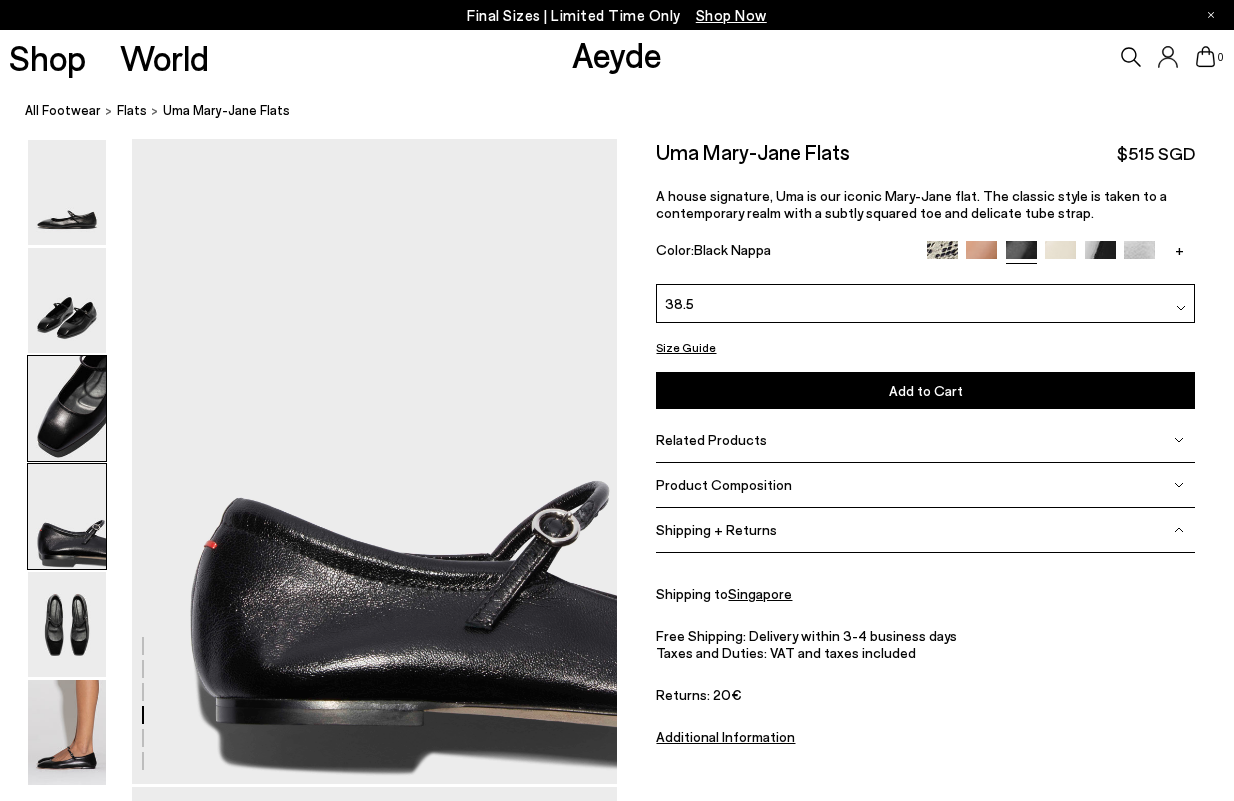click at bounding box center [67, 408] 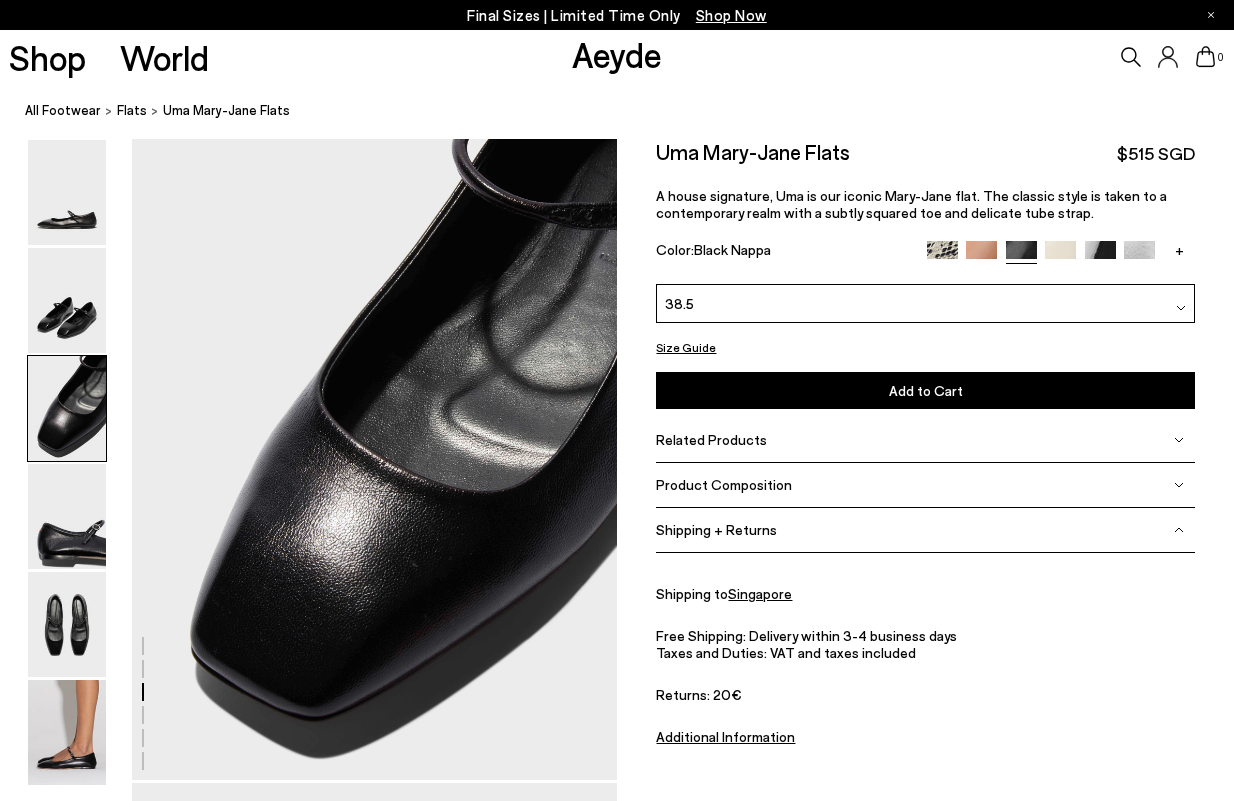 scroll, scrollTop: 1301, scrollLeft: 0, axis: vertical 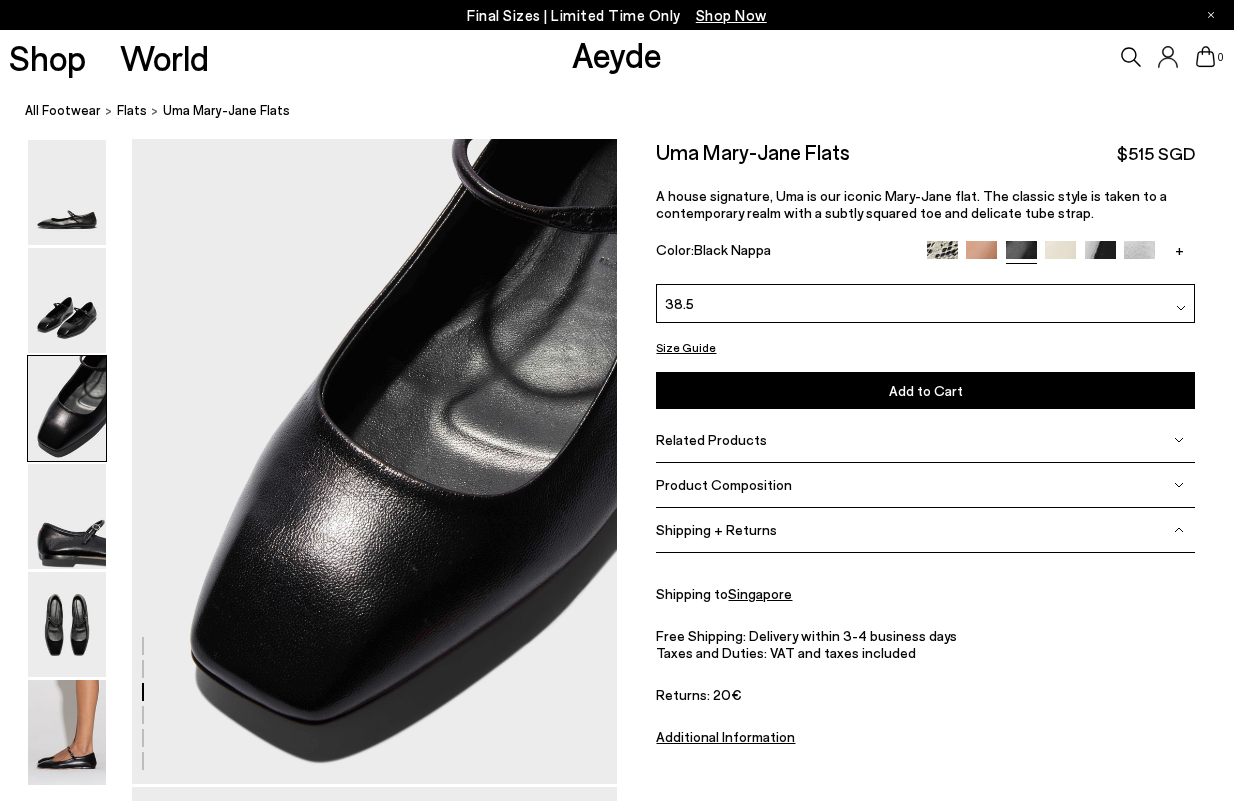 click at bounding box center (67, 408) 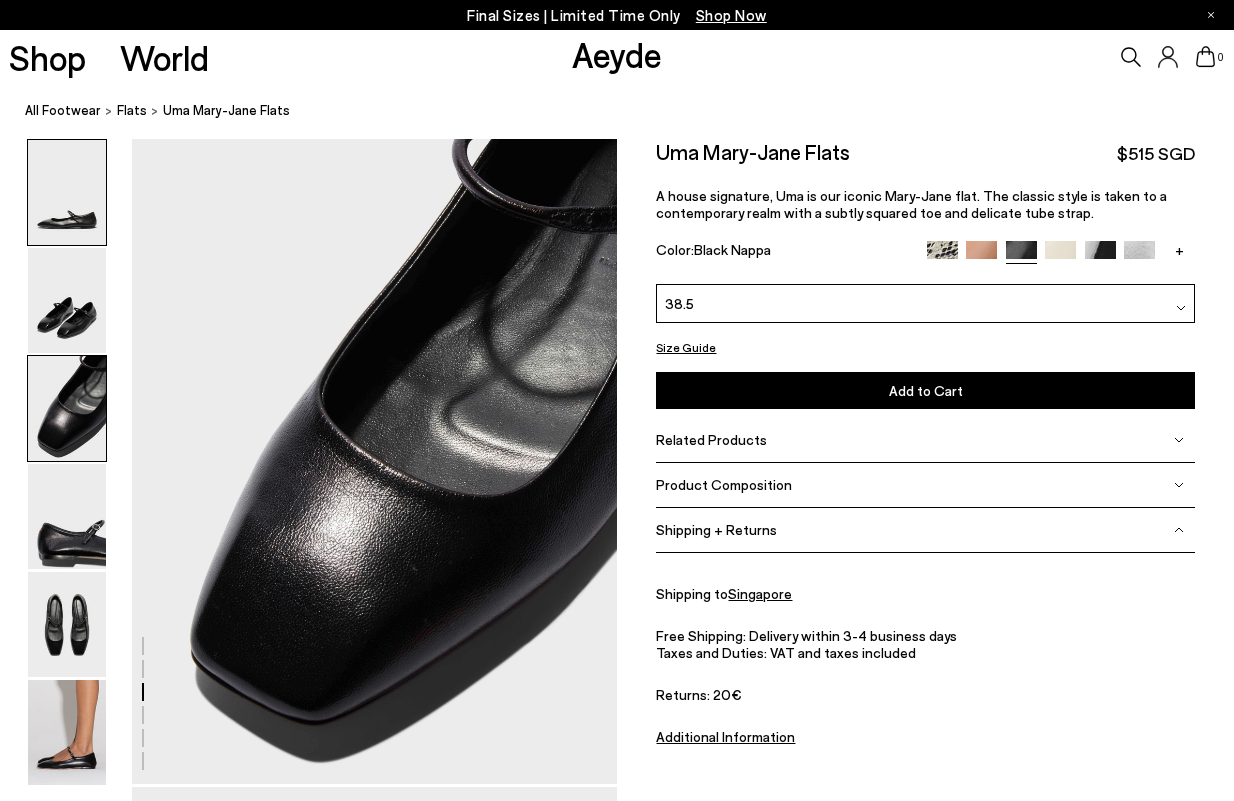 click at bounding box center [67, 192] 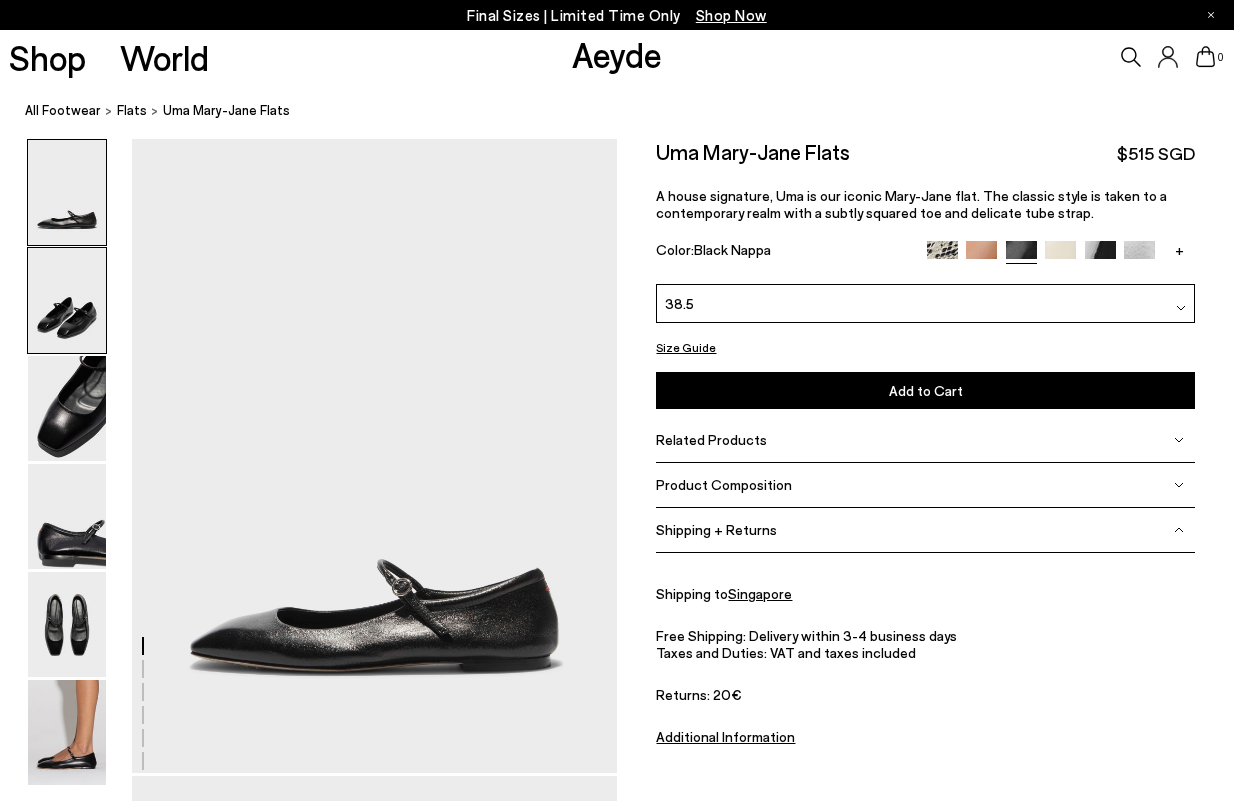 scroll, scrollTop: 0, scrollLeft: 0, axis: both 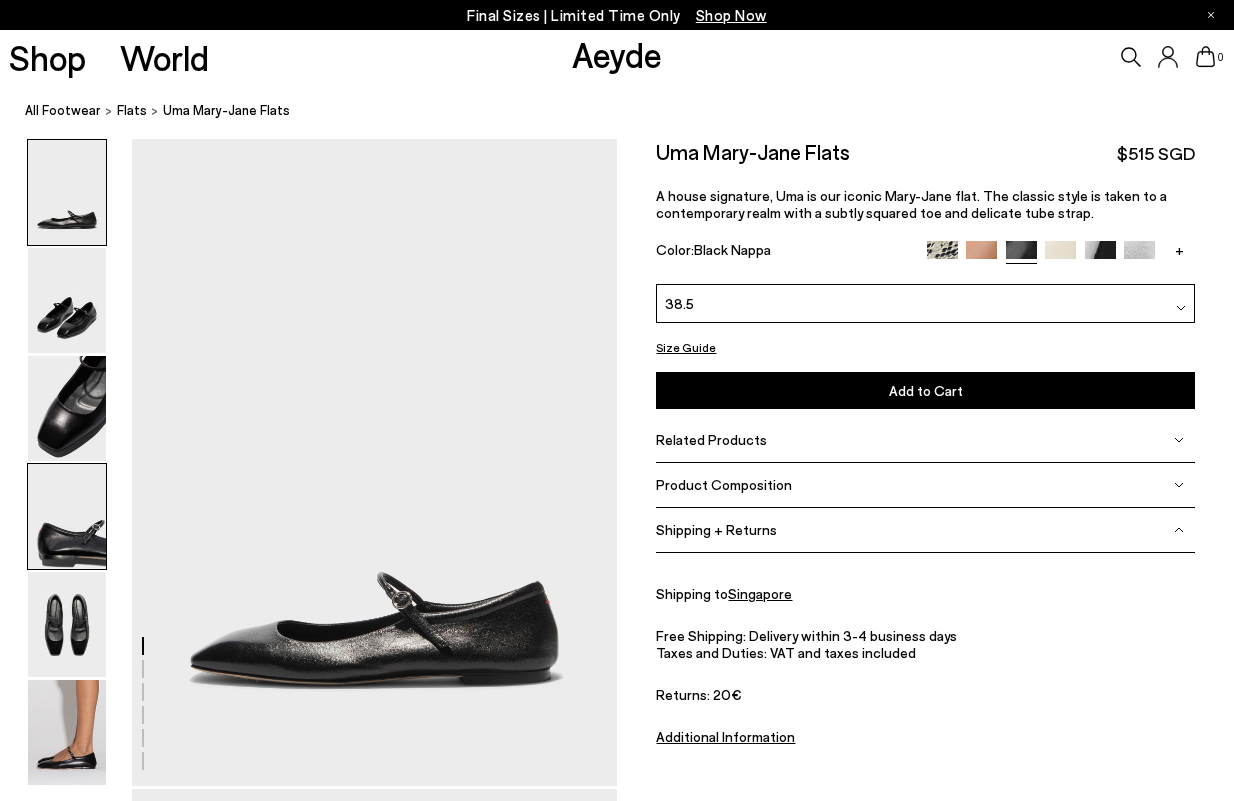 drag, startPoint x: 37, startPoint y: 357, endPoint x: 71, endPoint y: 549, distance: 194.98718 